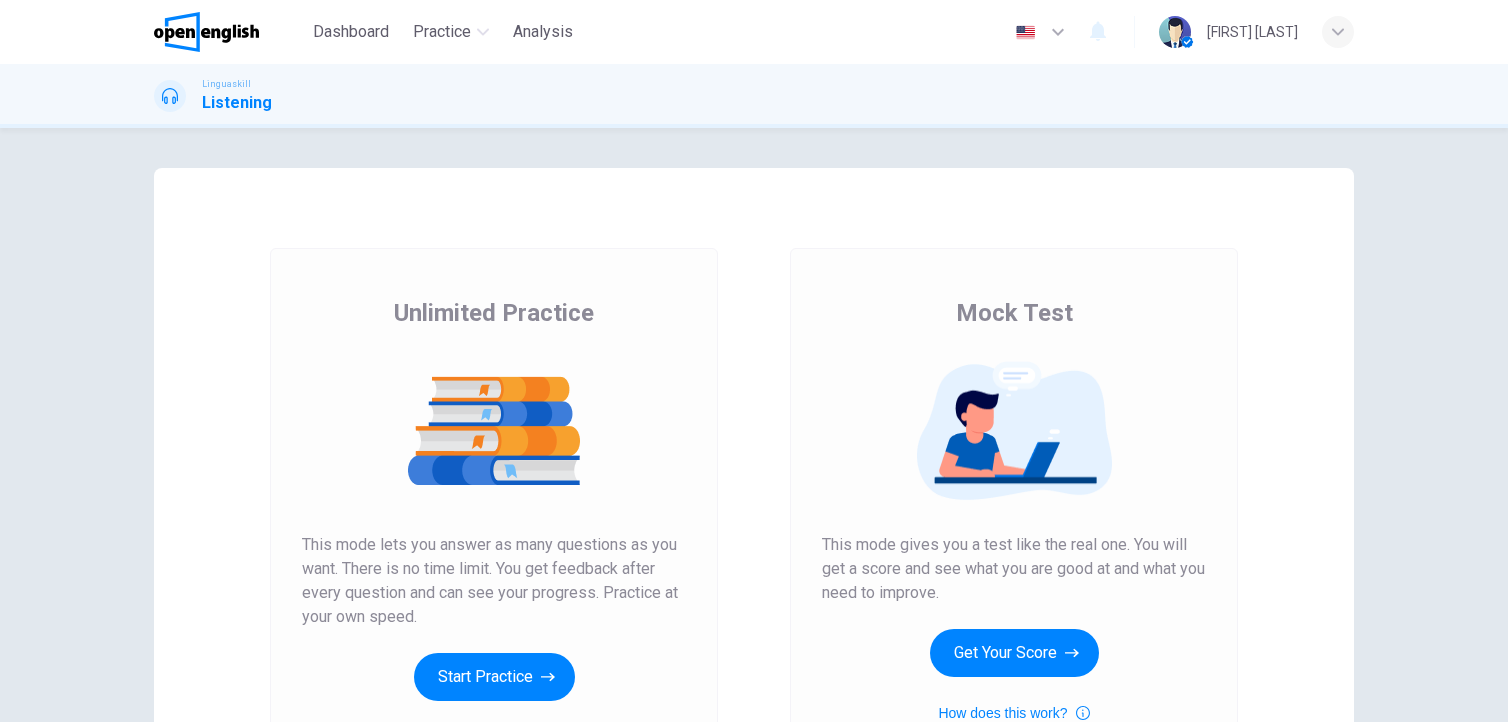 scroll, scrollTop: 0, scrollLeft: 0, axis: both 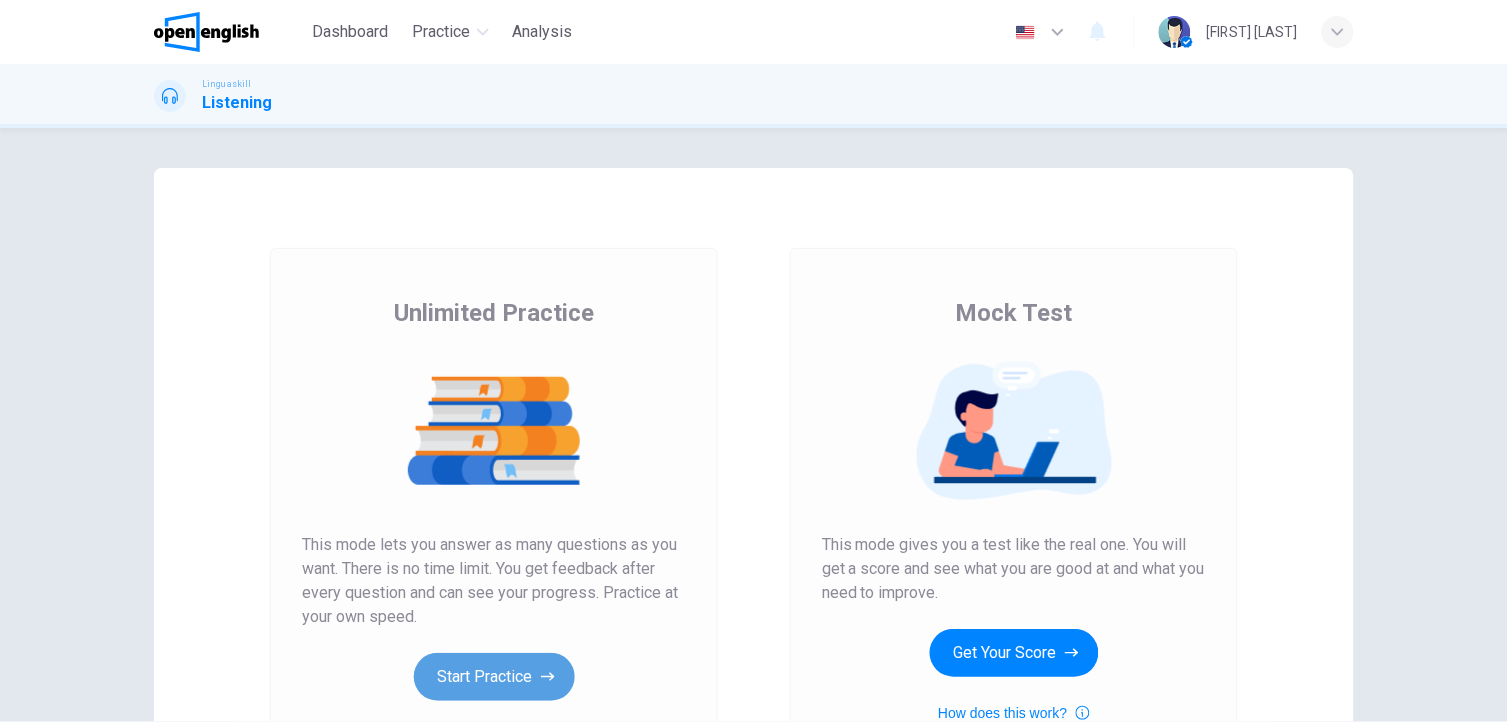 click on "Start Practice" at bounding box center [494, 677] 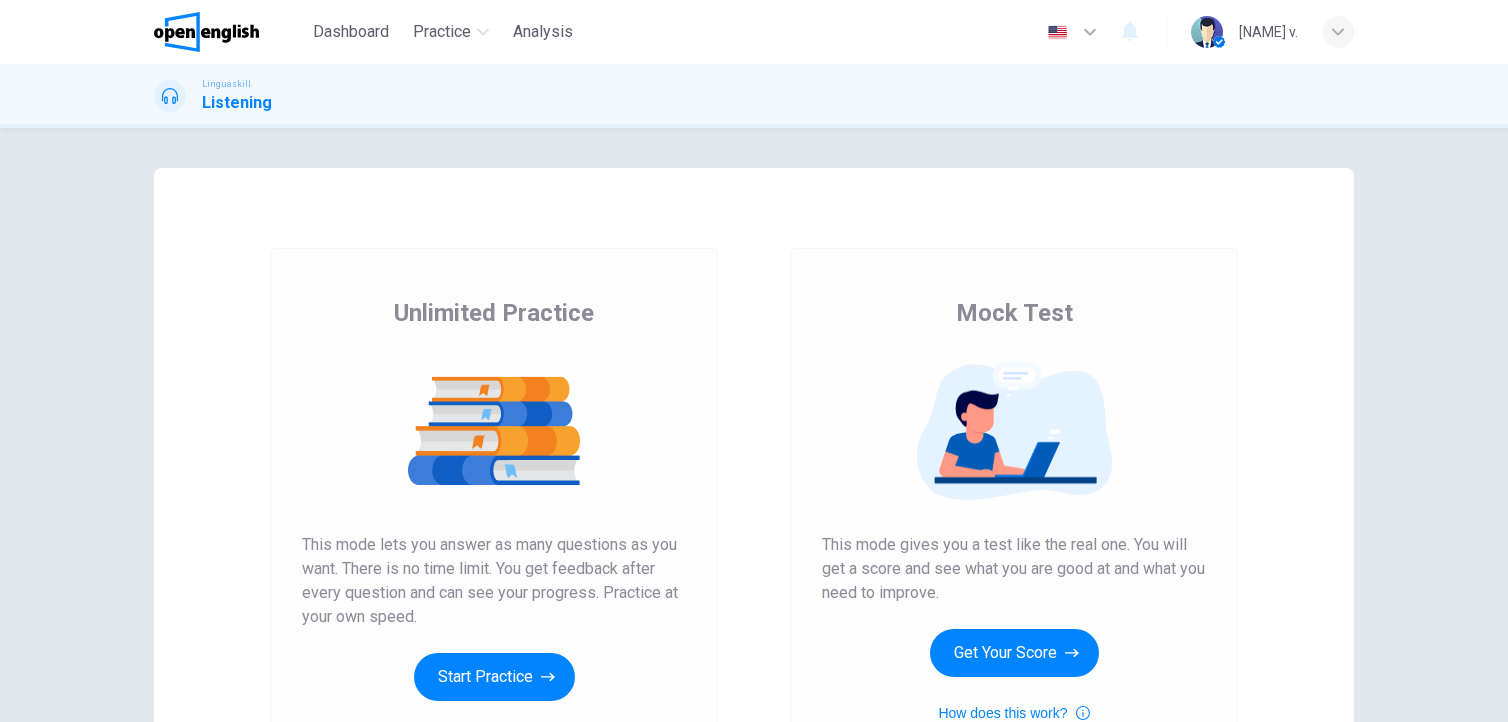 scroll, scrollTop: 0, scrollLeft: 0, axis: both 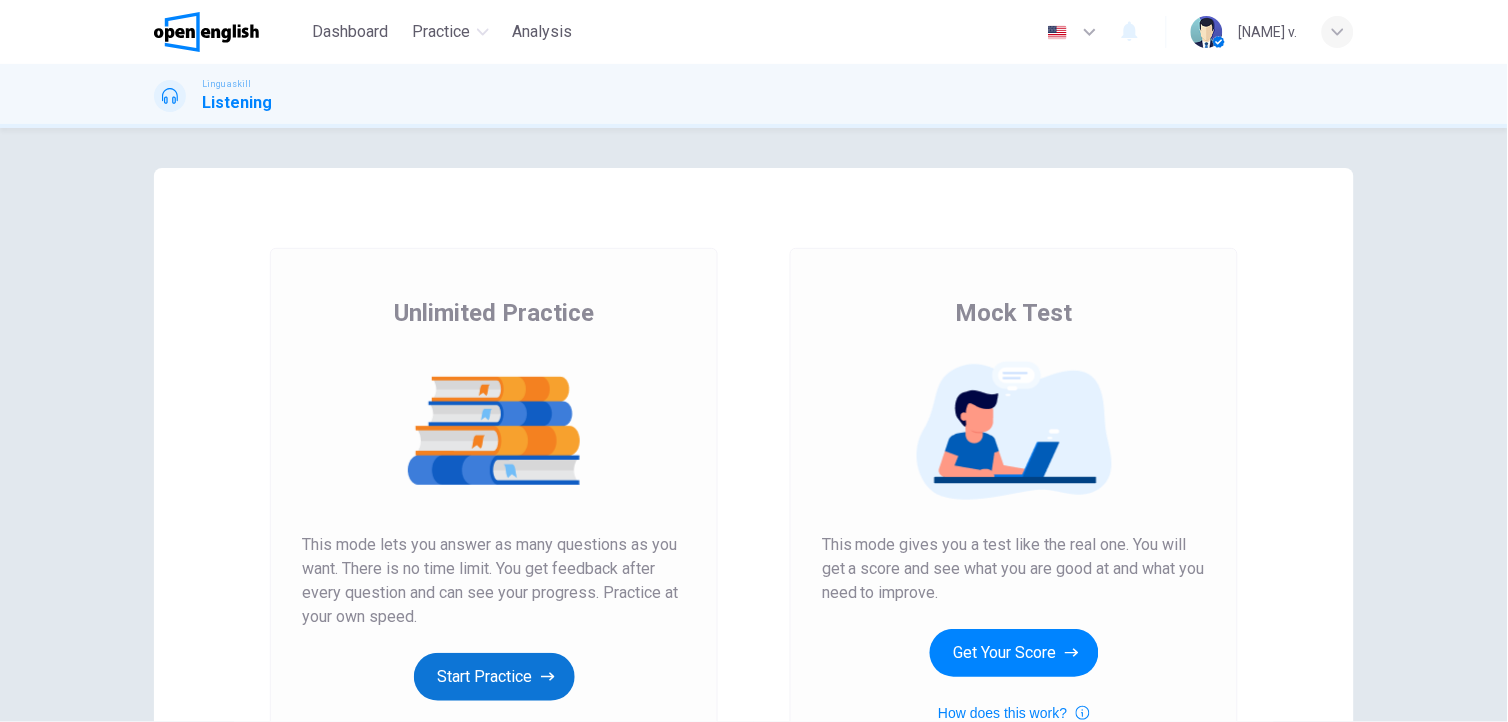 click on "Start Practice" at bounding box center (494, 677) 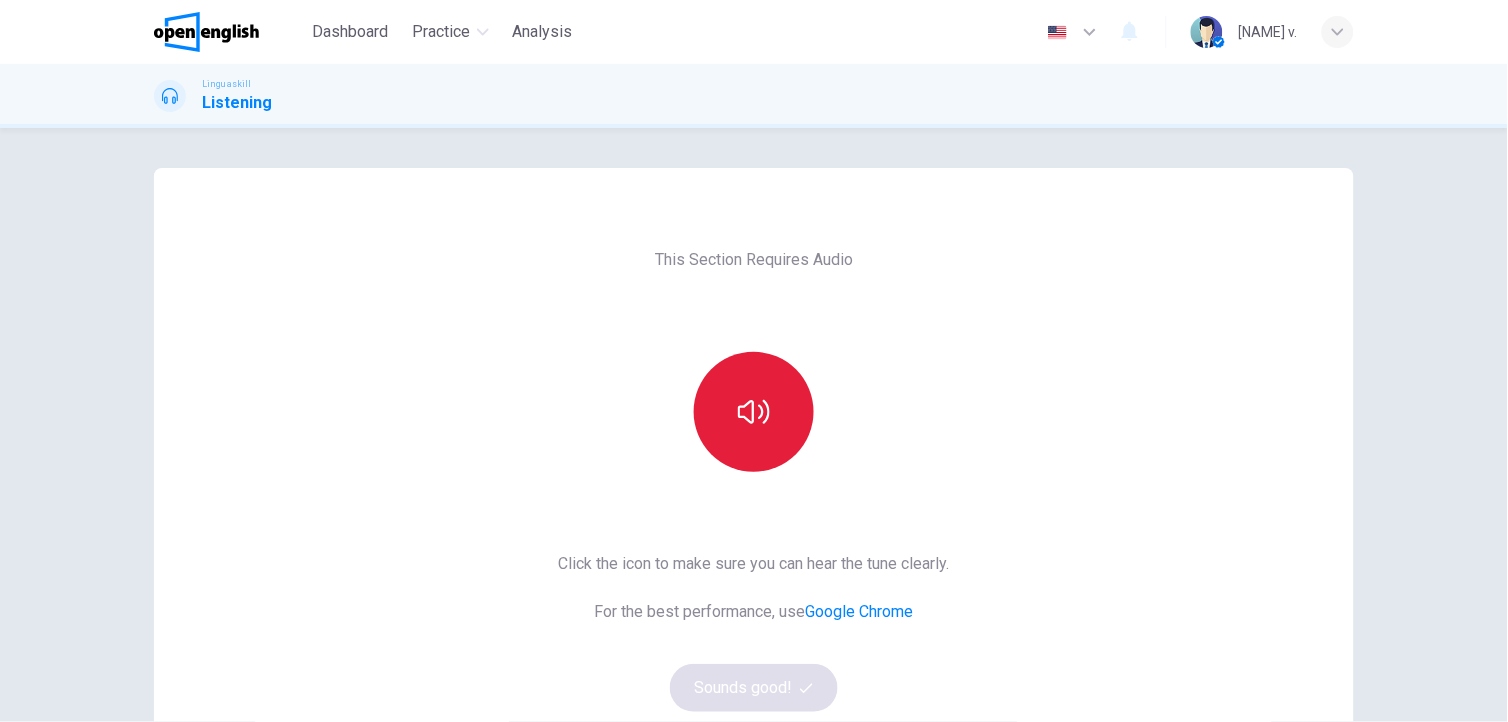 click at bounding box center (754, 412) 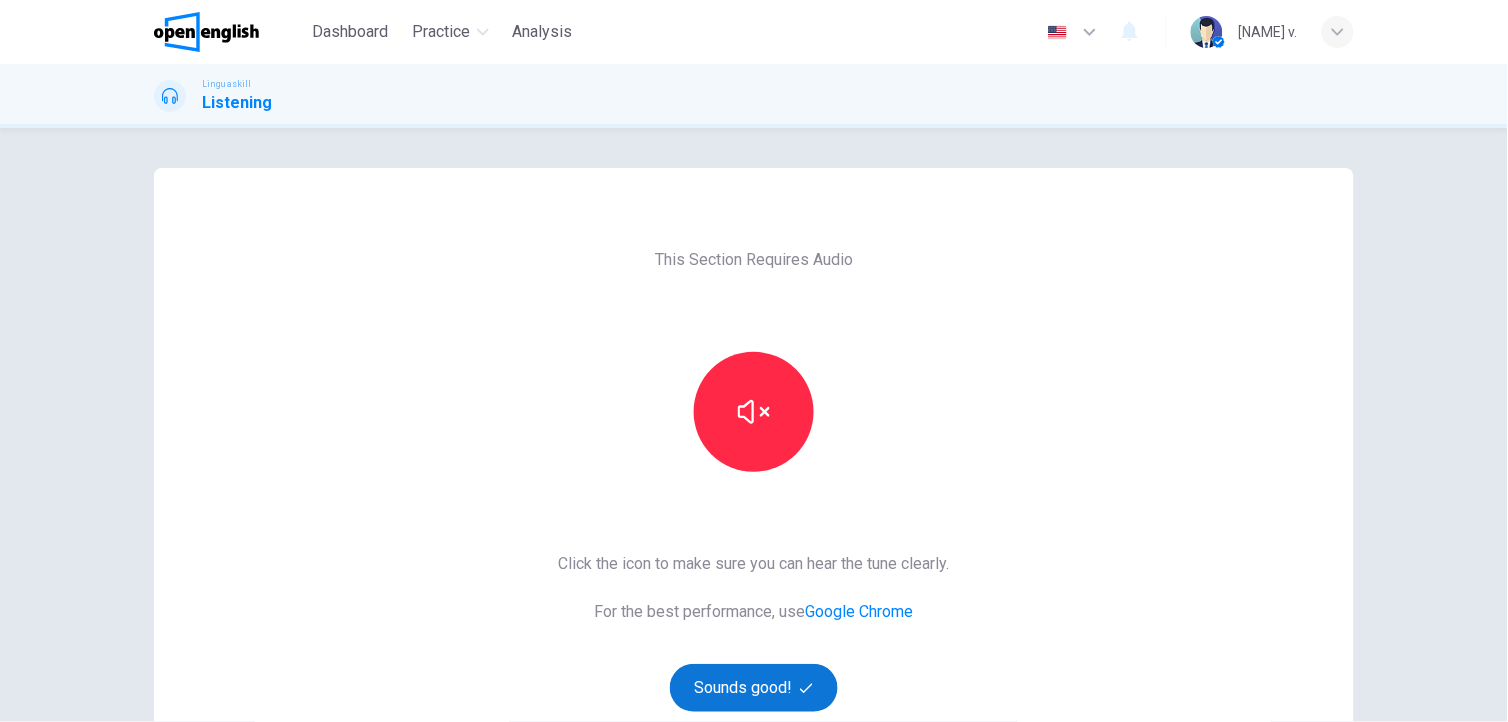 click on "Sounds good!" at bounding box center (754, 688) 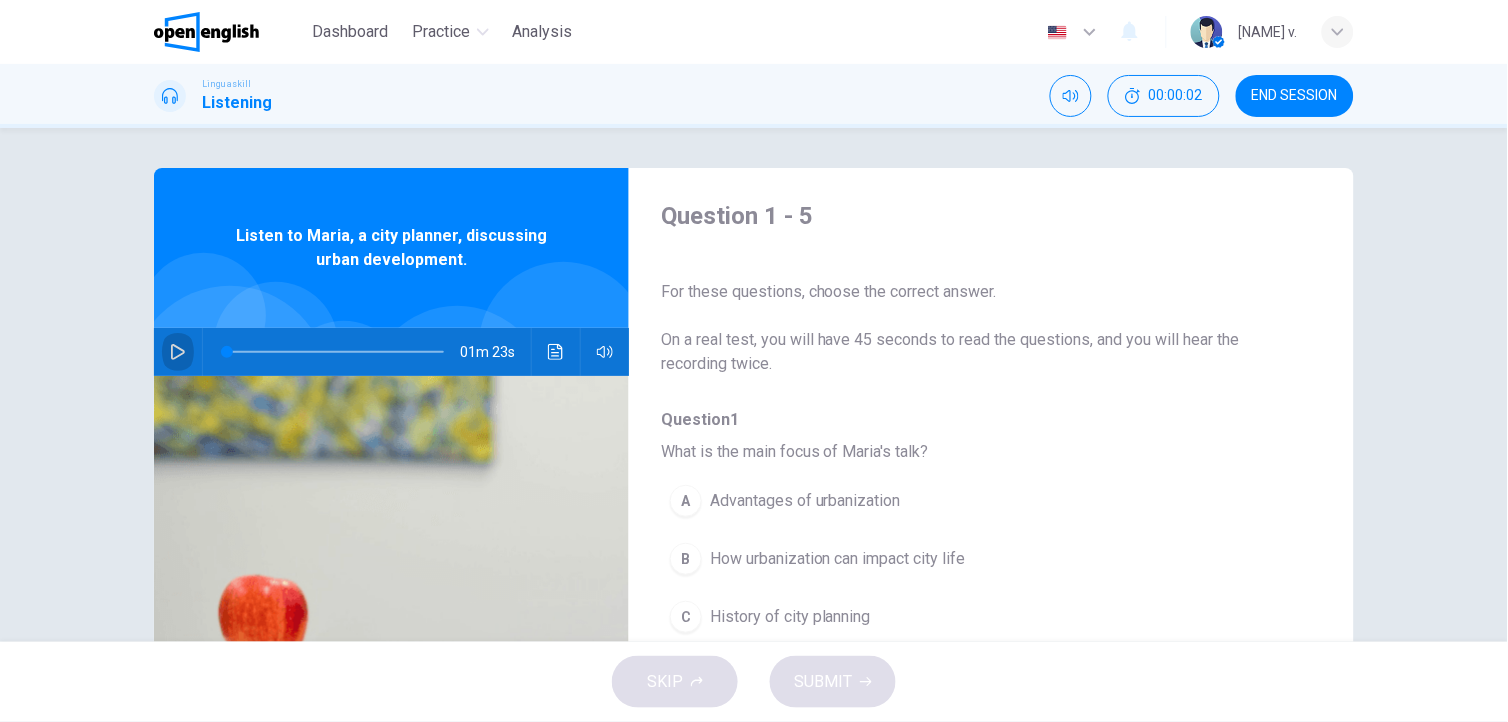 click 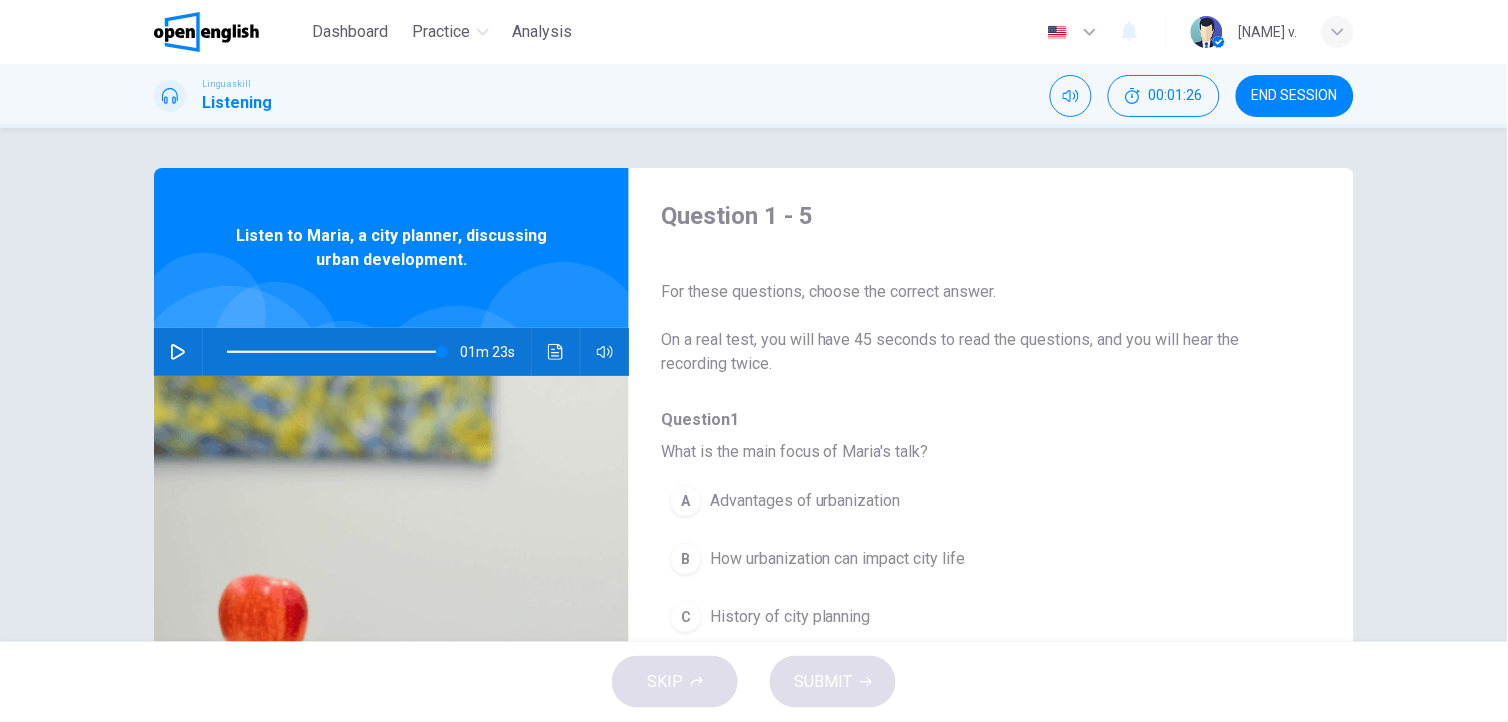 type on "*" 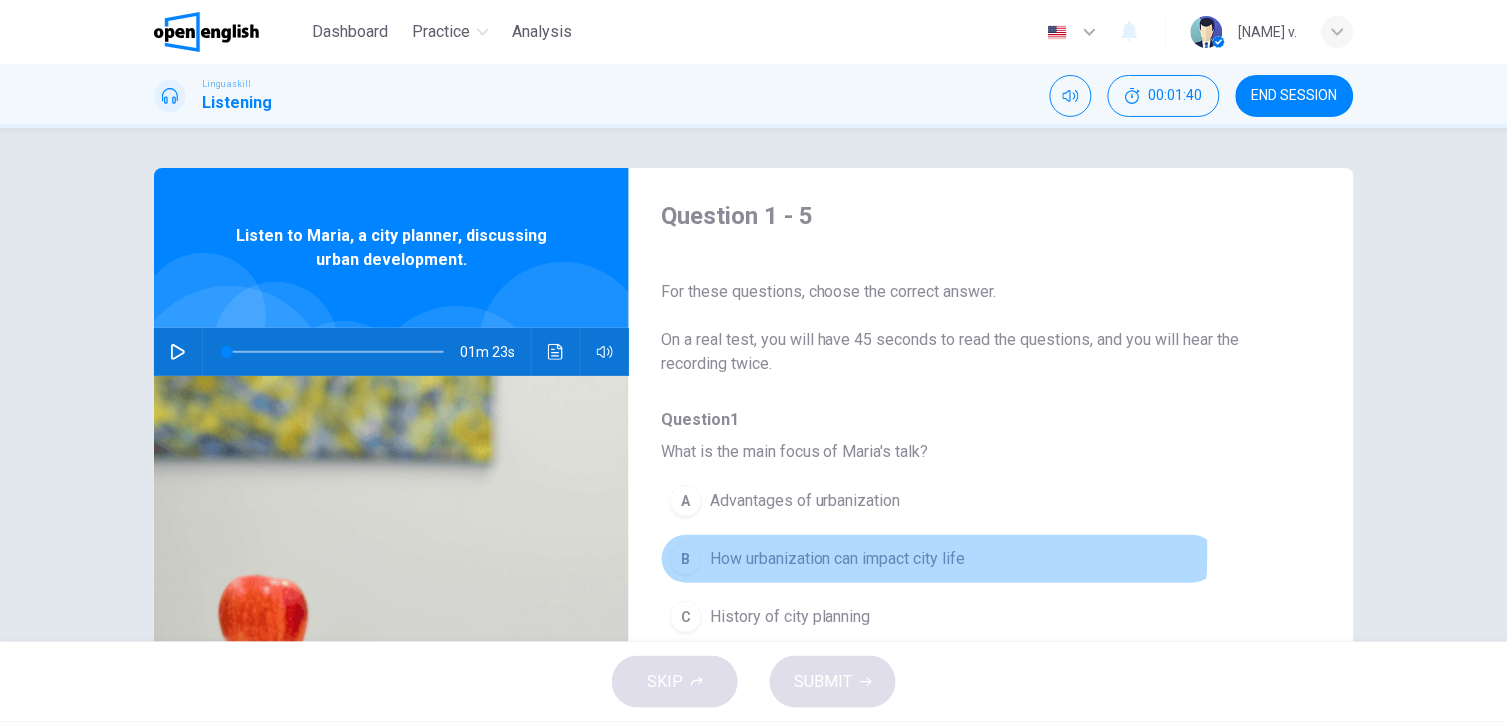 click on "How urbanization can impact city life" at bounding box center (838, 559) 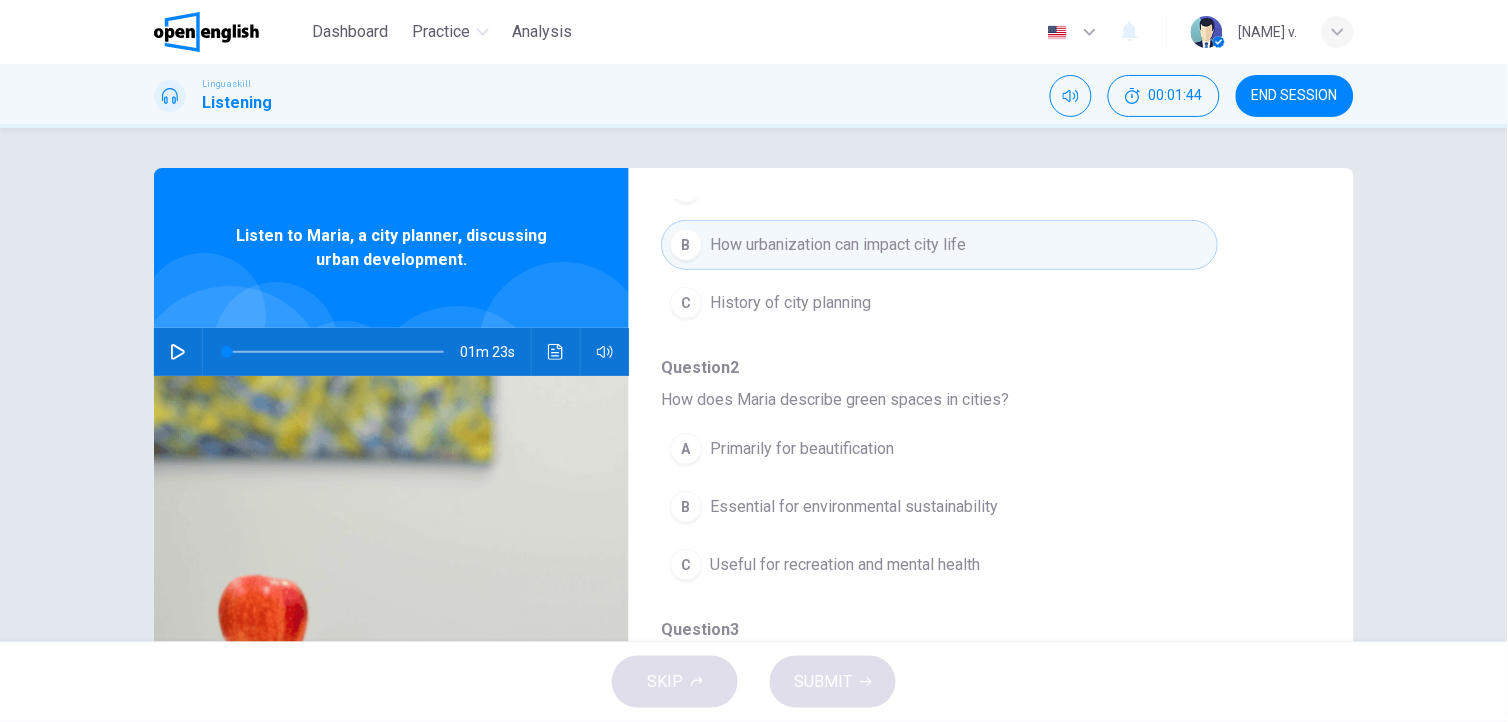 scroll, scrollTop: 334, scrollLeft: 0, axis: vertical 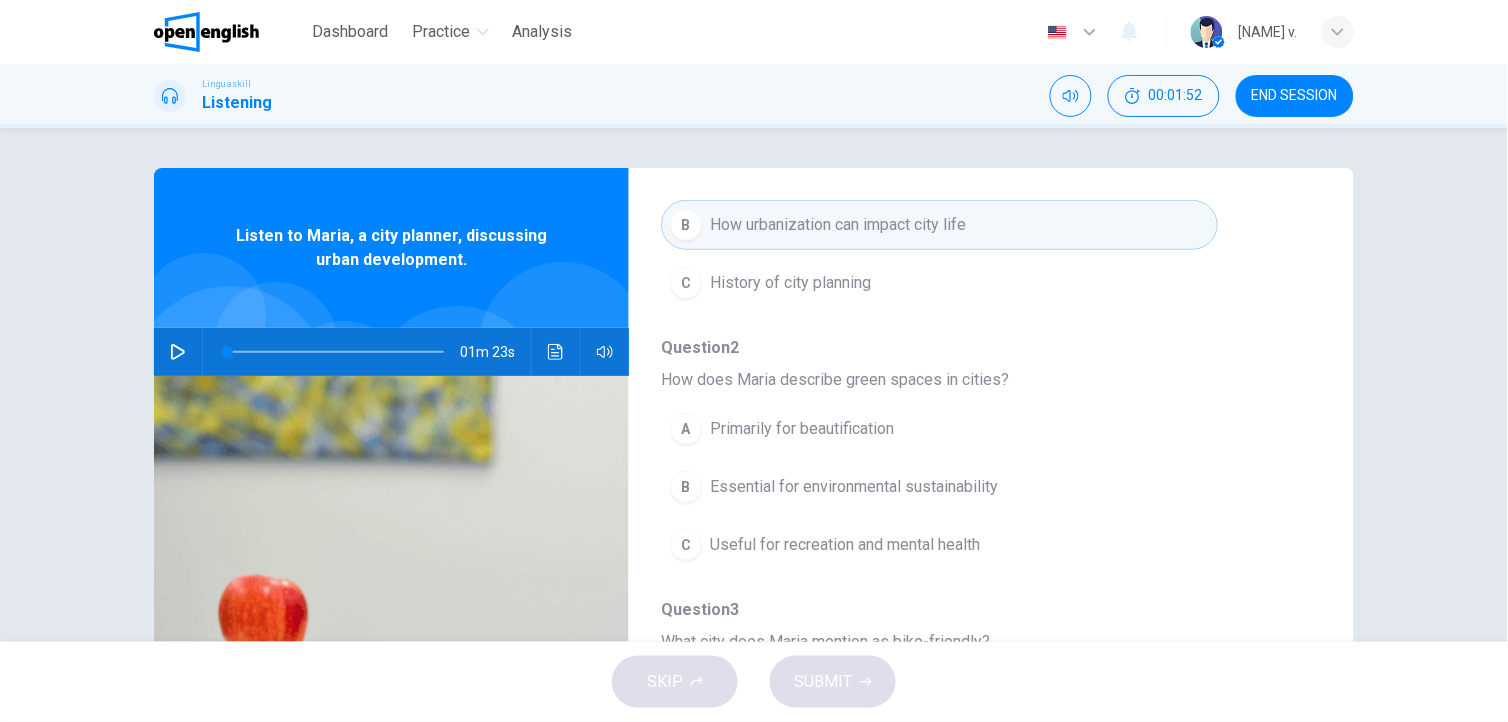 click on "Useful for recreation and mental health" at bounding box center [845, 545] 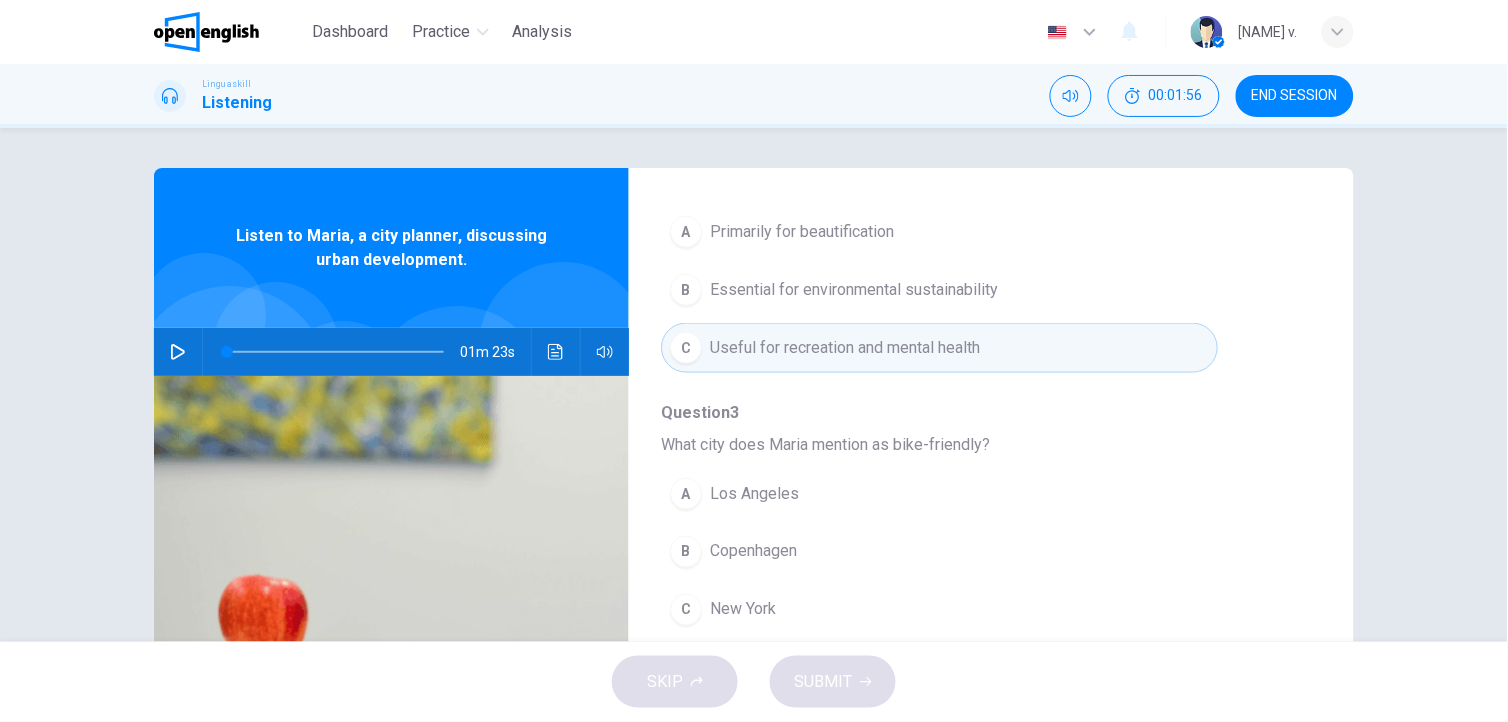 scroll, scrollTop: 593, scrollLeft: 0, axis: vertical 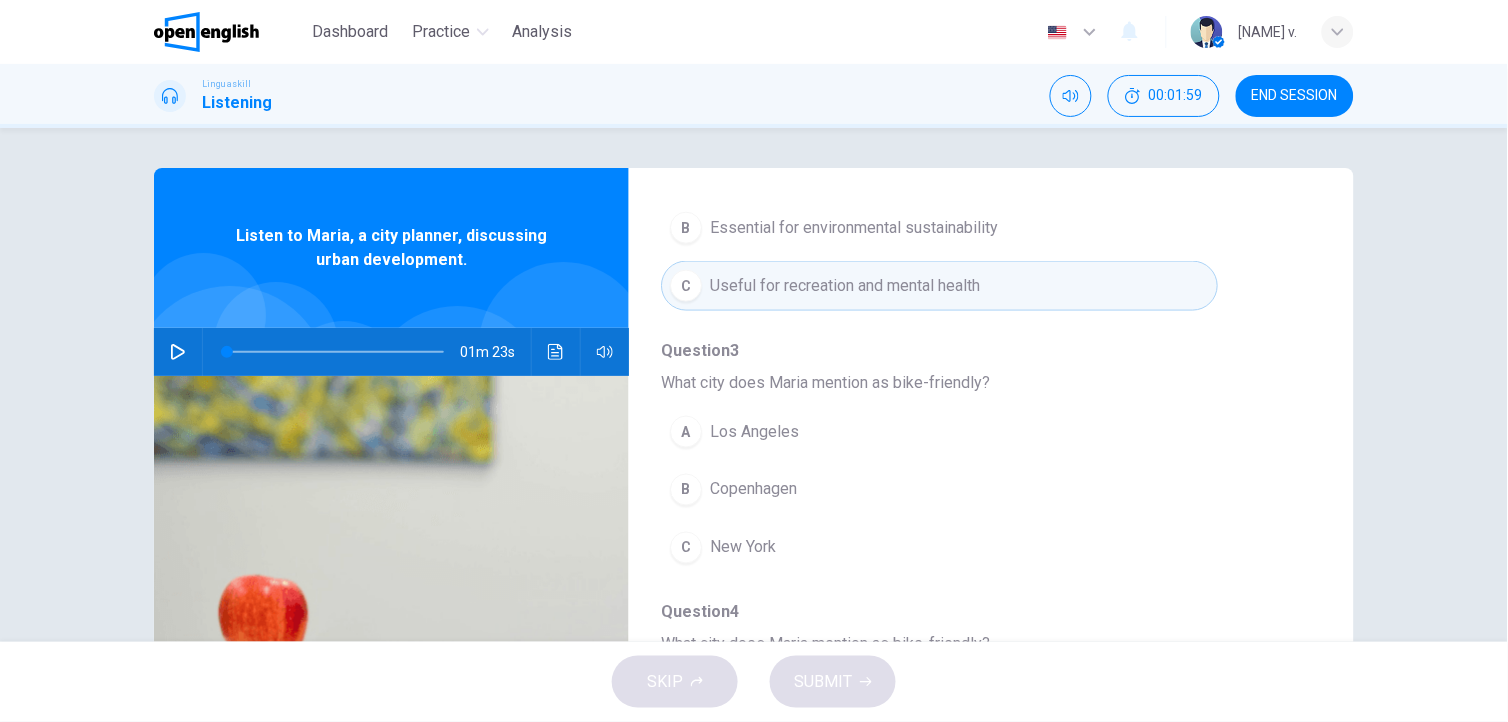 click on "Copenhagen" at bounding box center (753, 490) 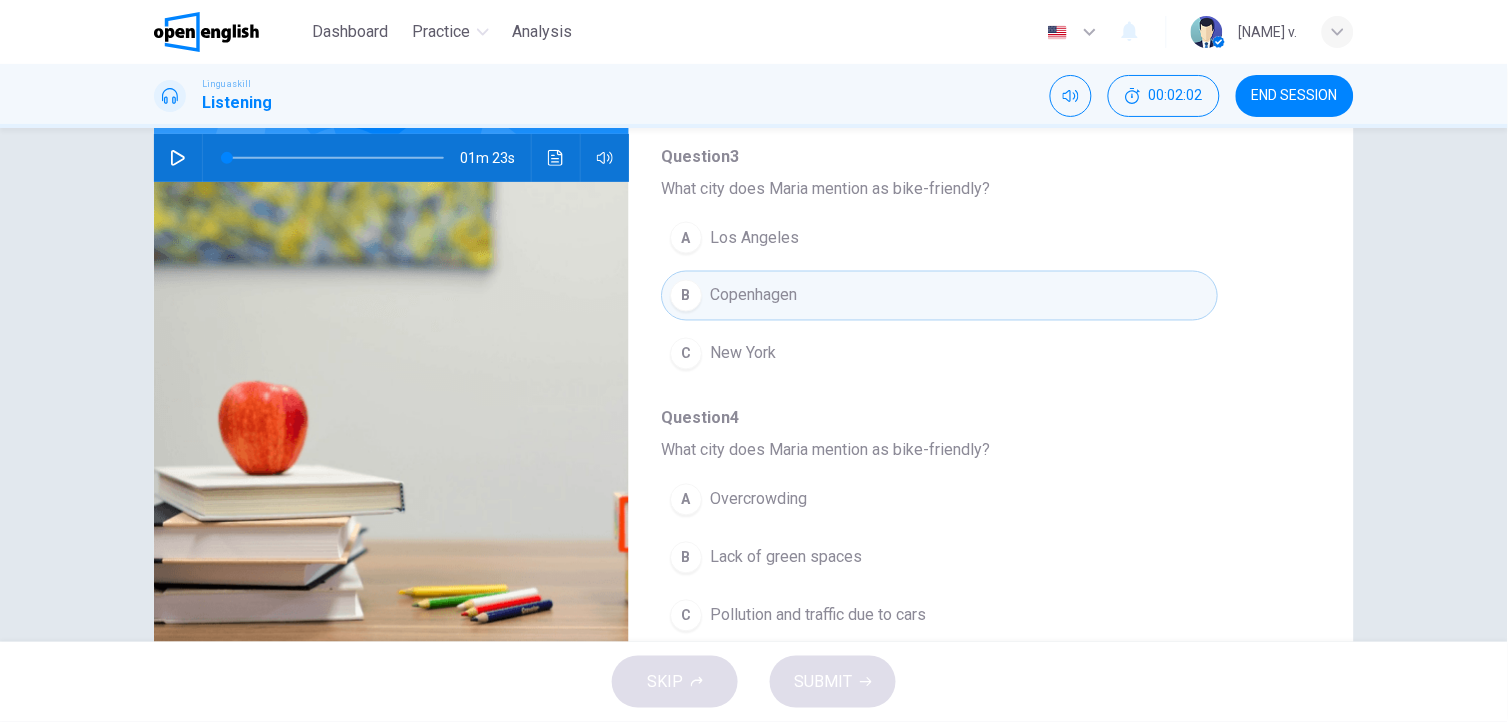 scroll, scrollTop: 255, scrollLeft: 0, axis: vertical 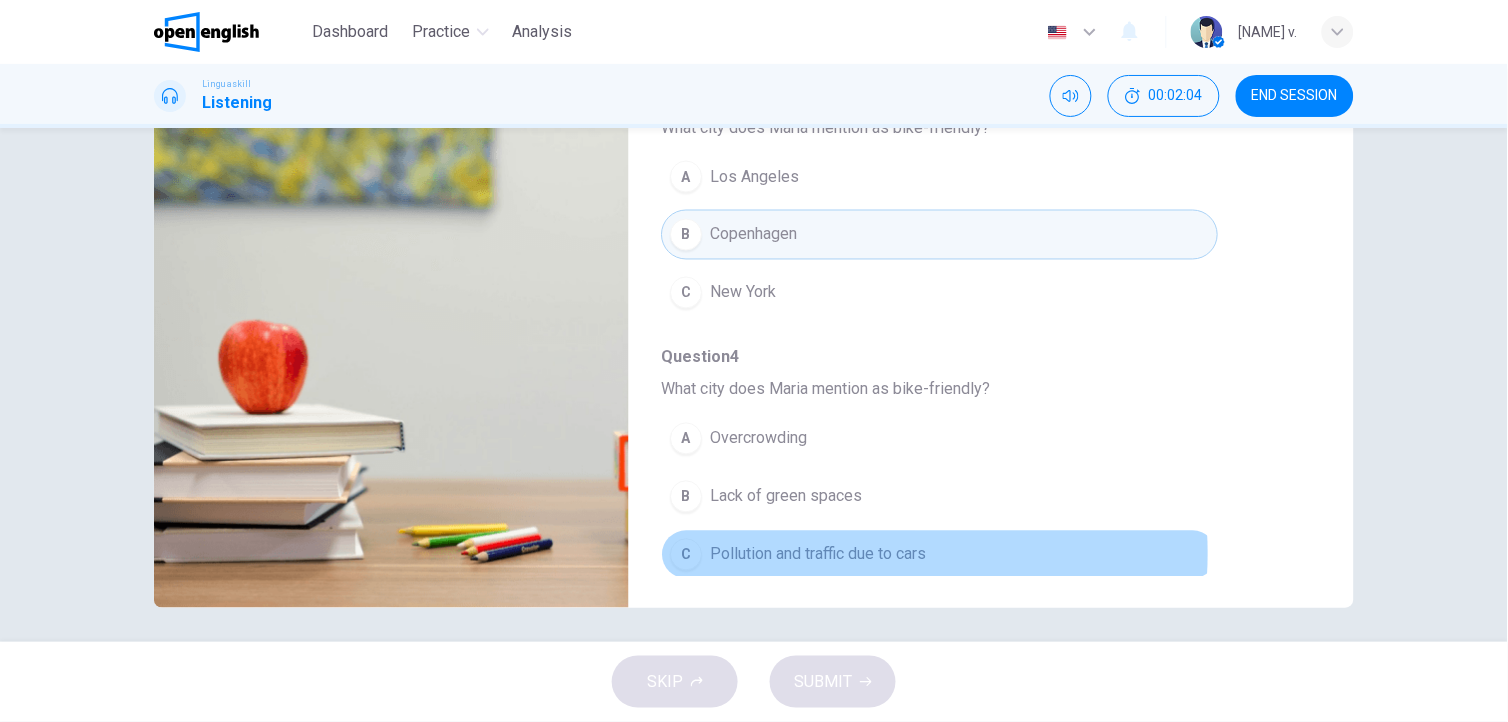 click on "Pollution and traffic due to cars" at bounding box center [818, 555] 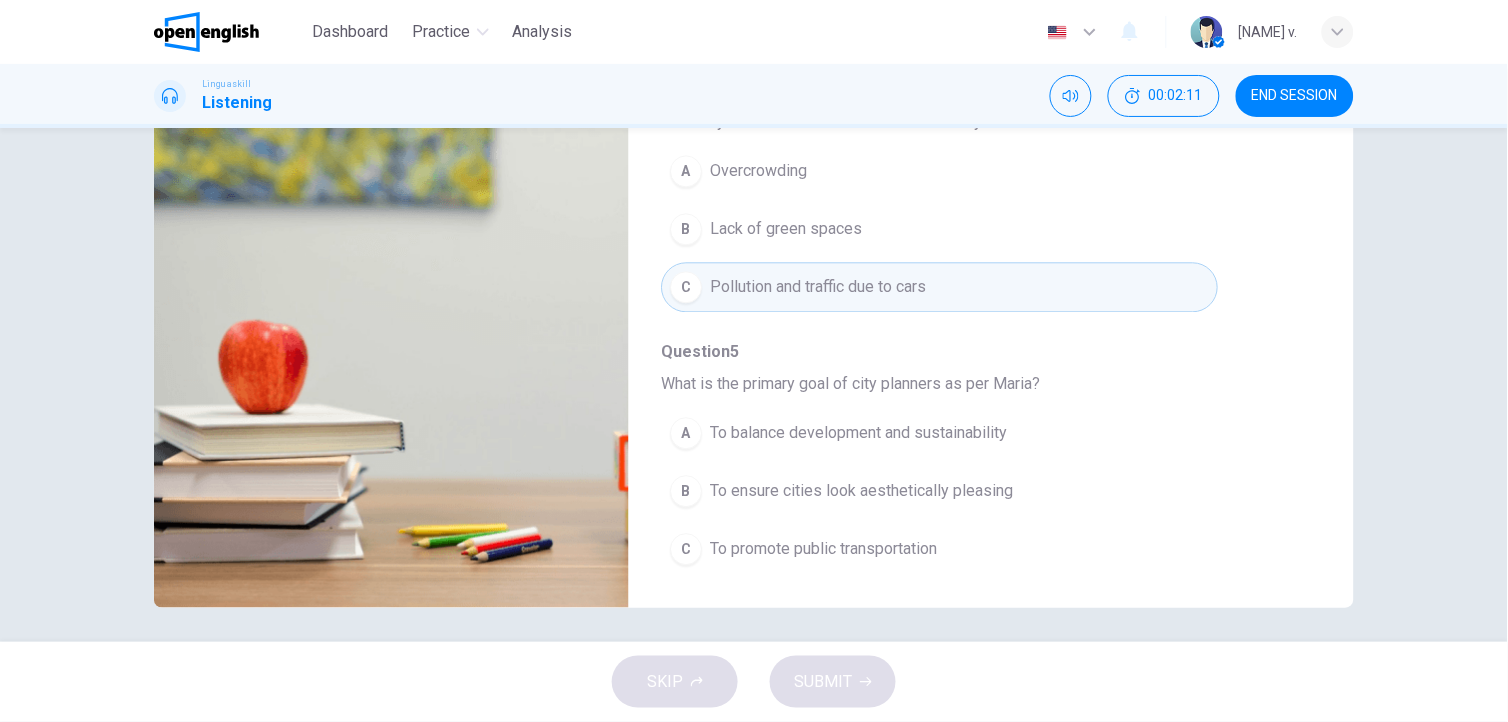 scroll, scrollTop: 862, scrollLeft: 0, axis: vertical 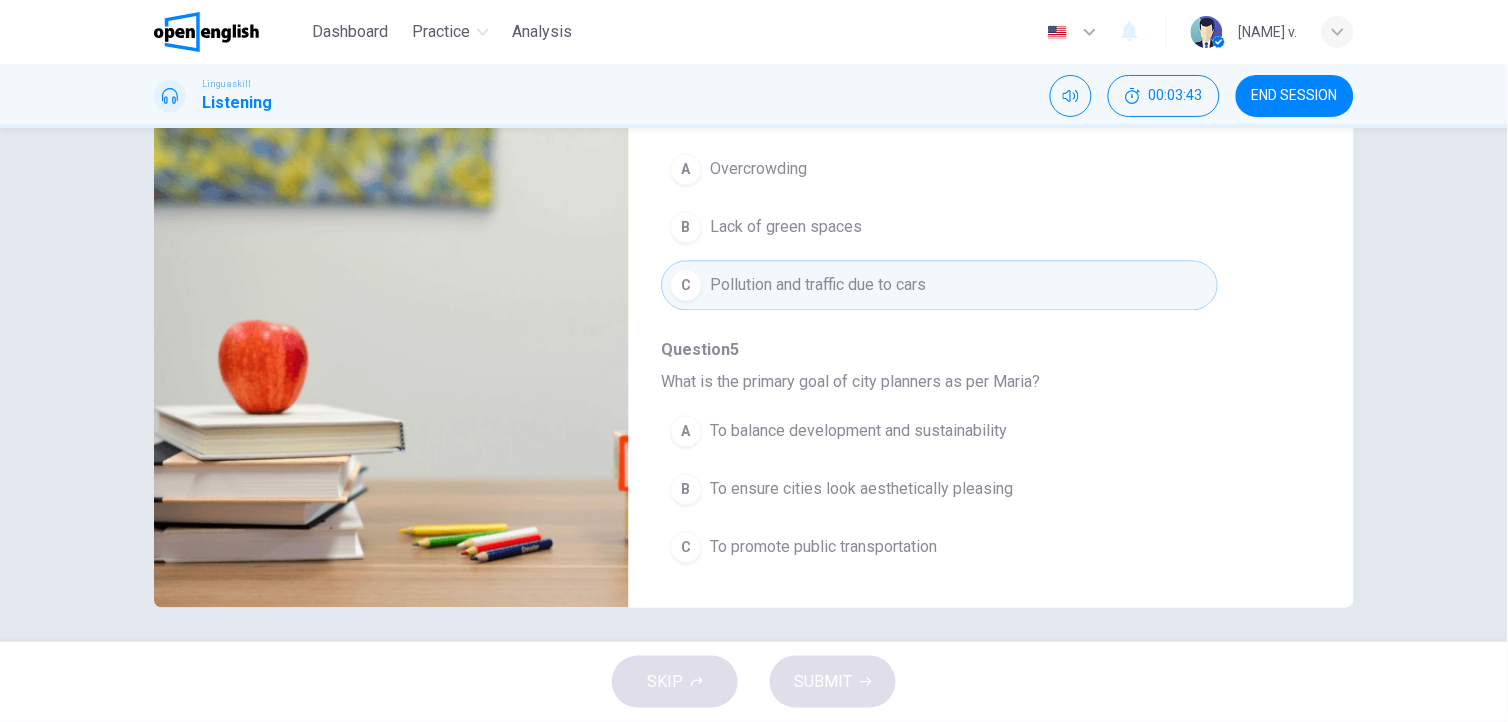 click on "To balance development and sustainability" at bounding box center (858, 432) 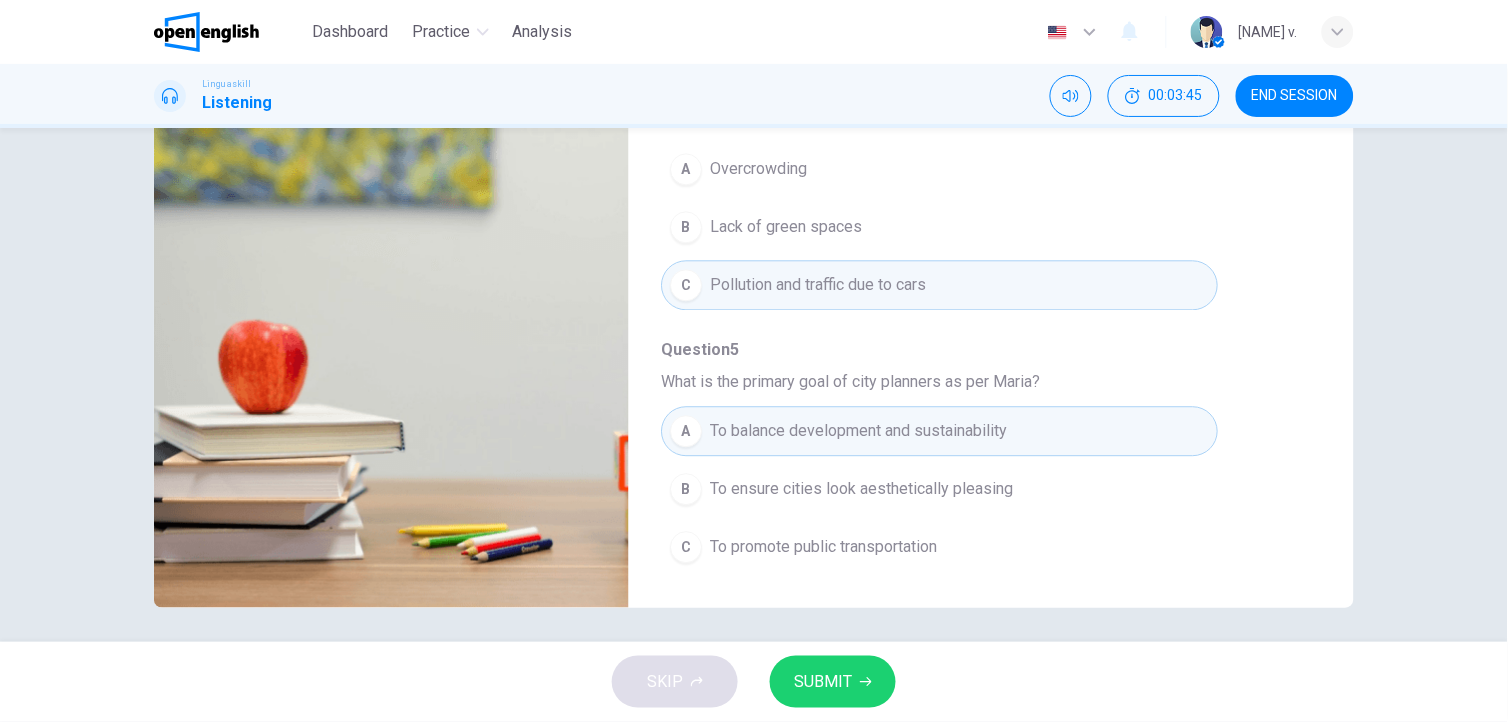 scroll, scrollTop: 865, scrollLeft: 0, axis: vertical 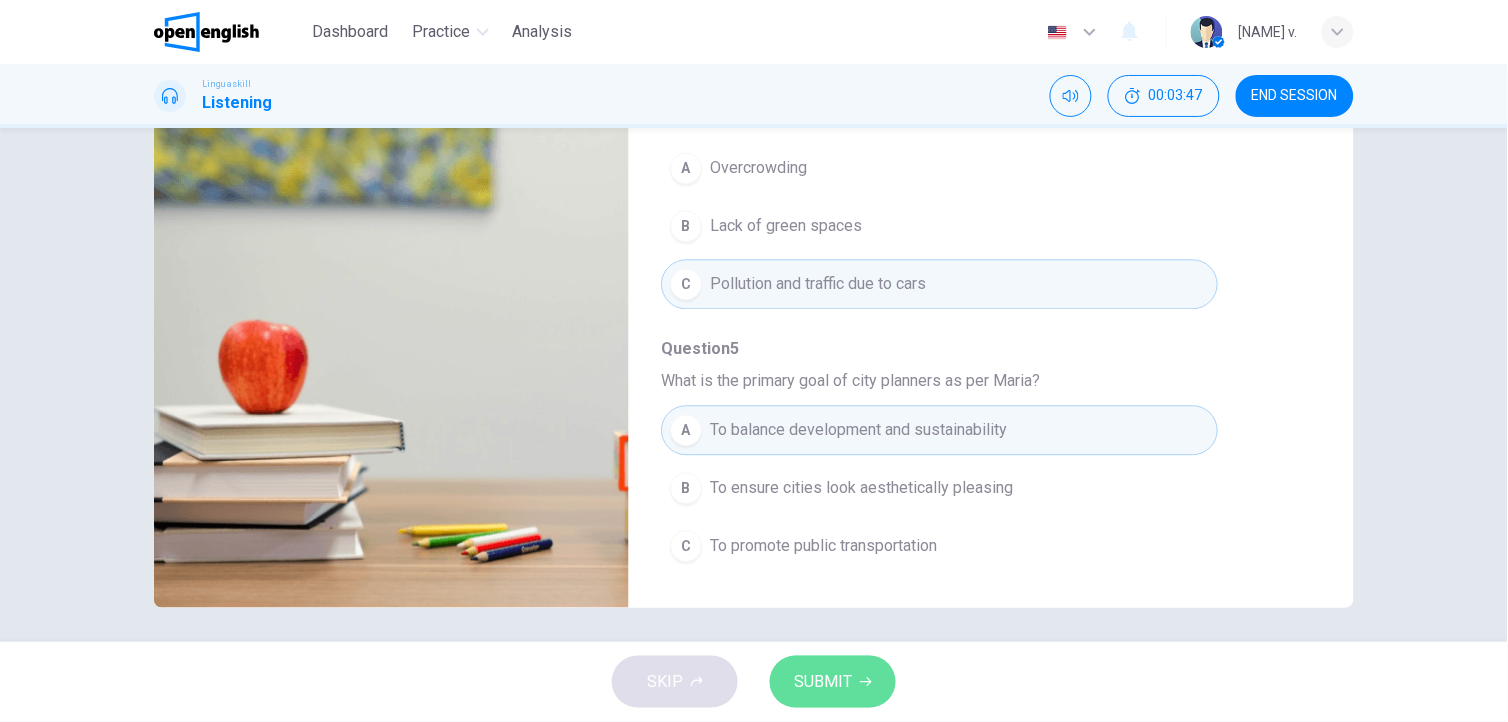 click on "SUBMIT" at bounding box center (823, 682) 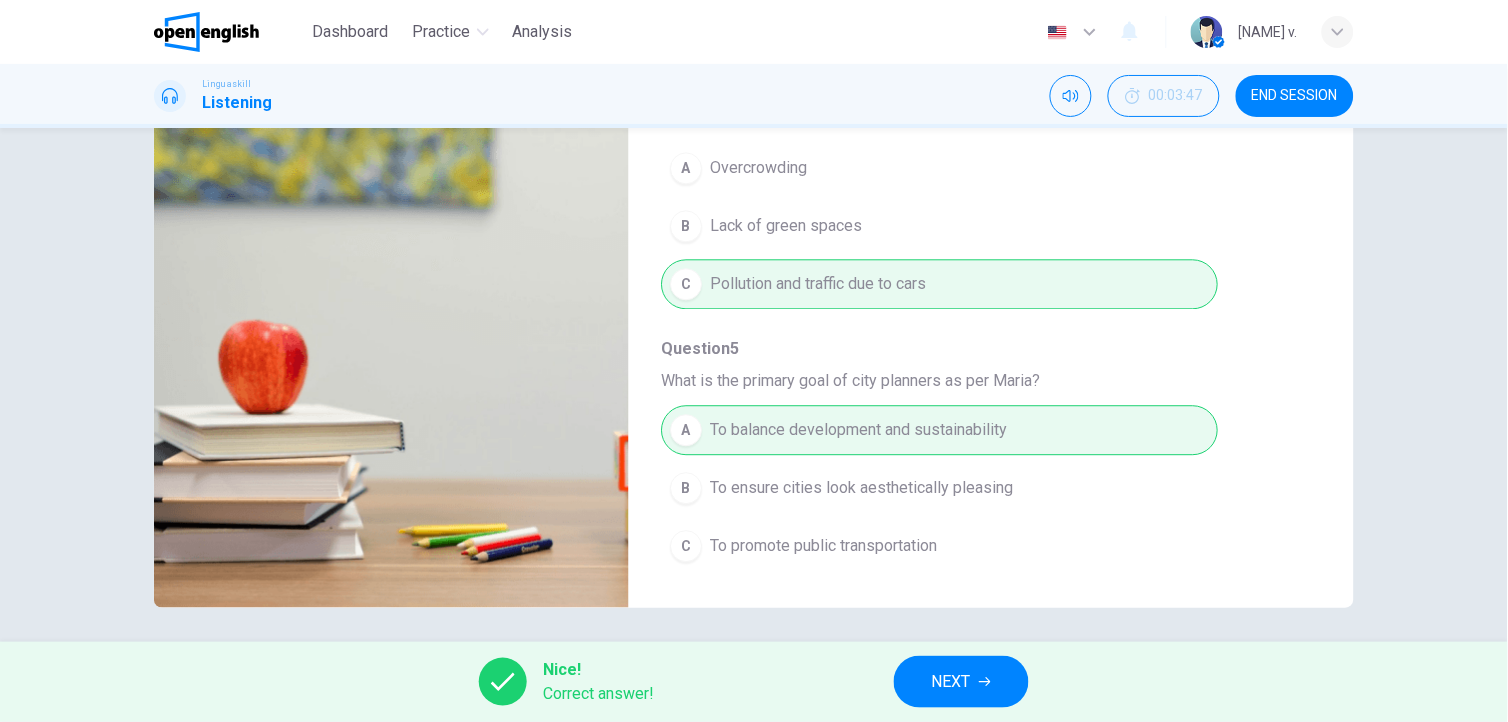 click on "NEXT" at bounding box center (961, 682) 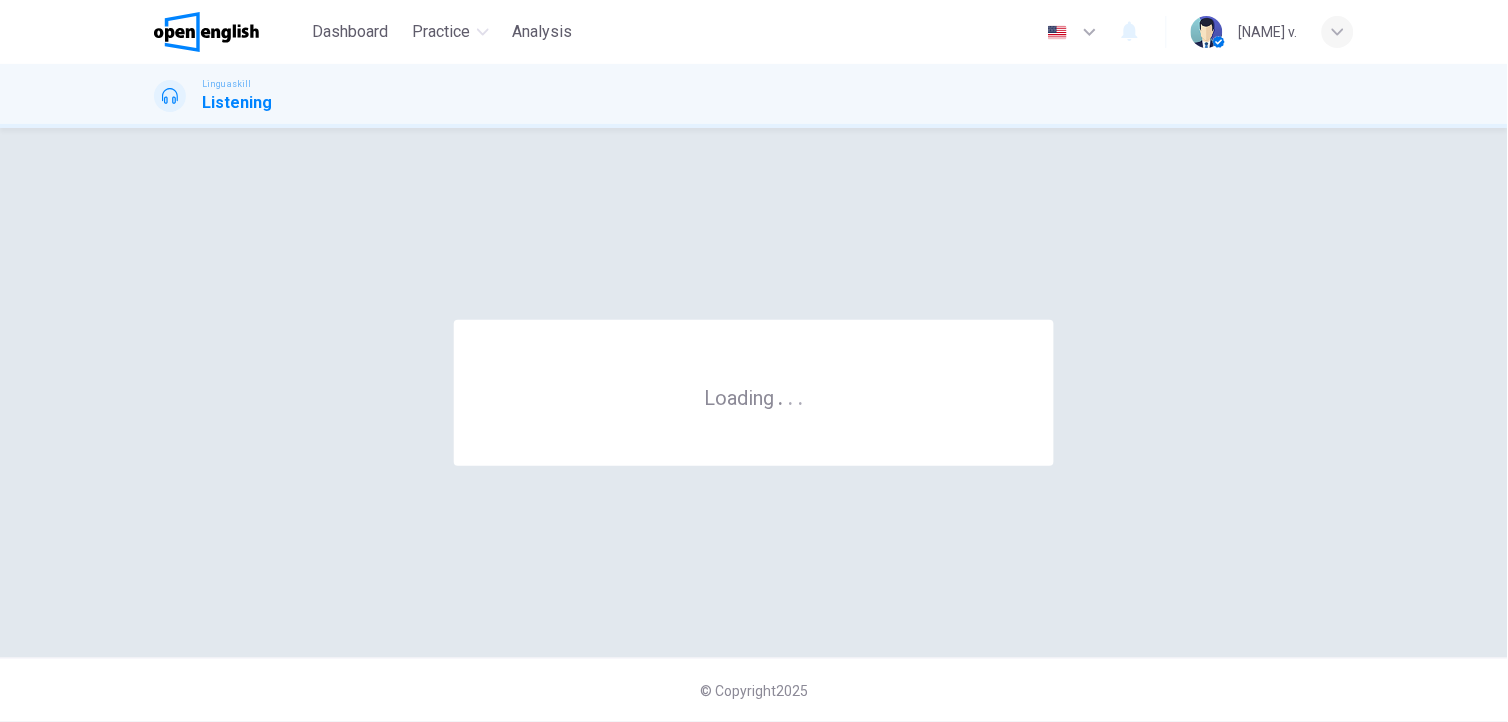 scroll, scrollTop: 0, scrollLeft: 0, axis: both 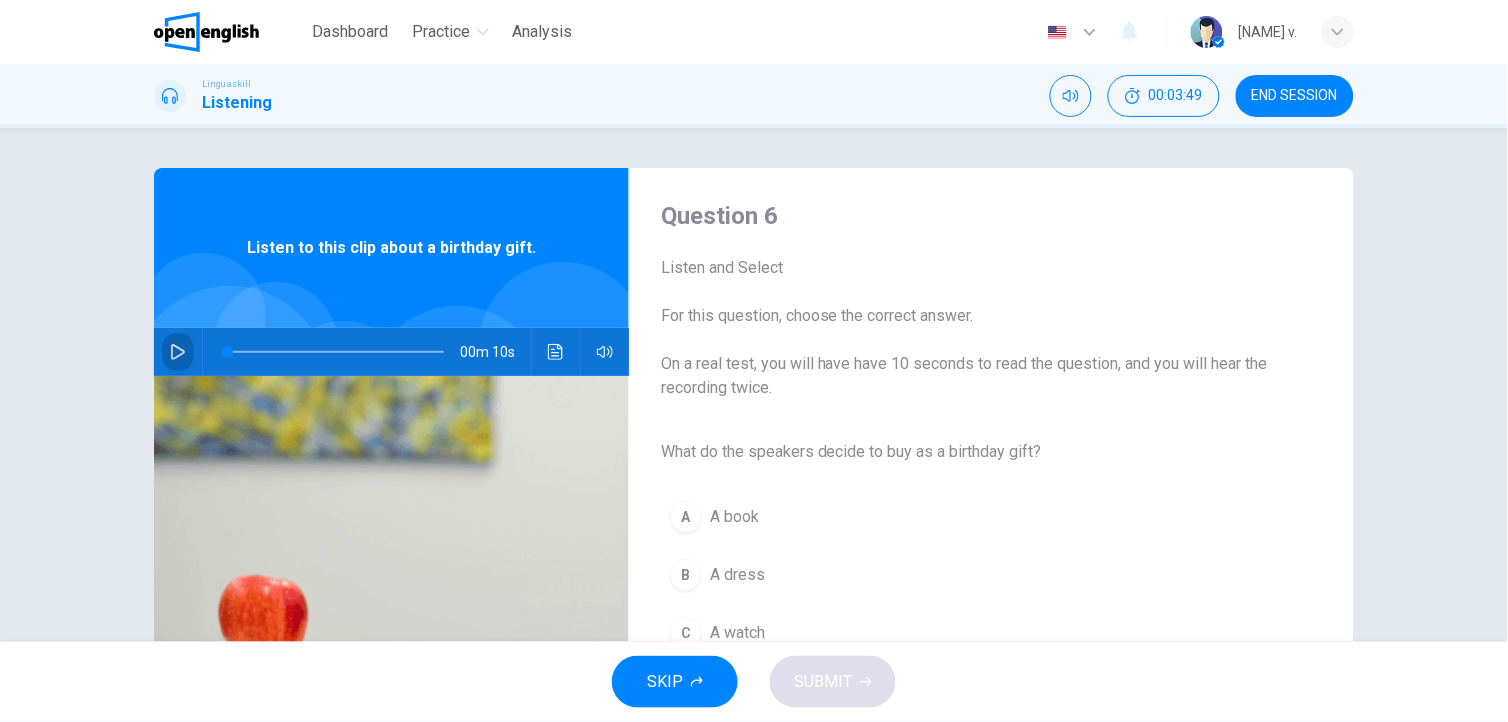 click 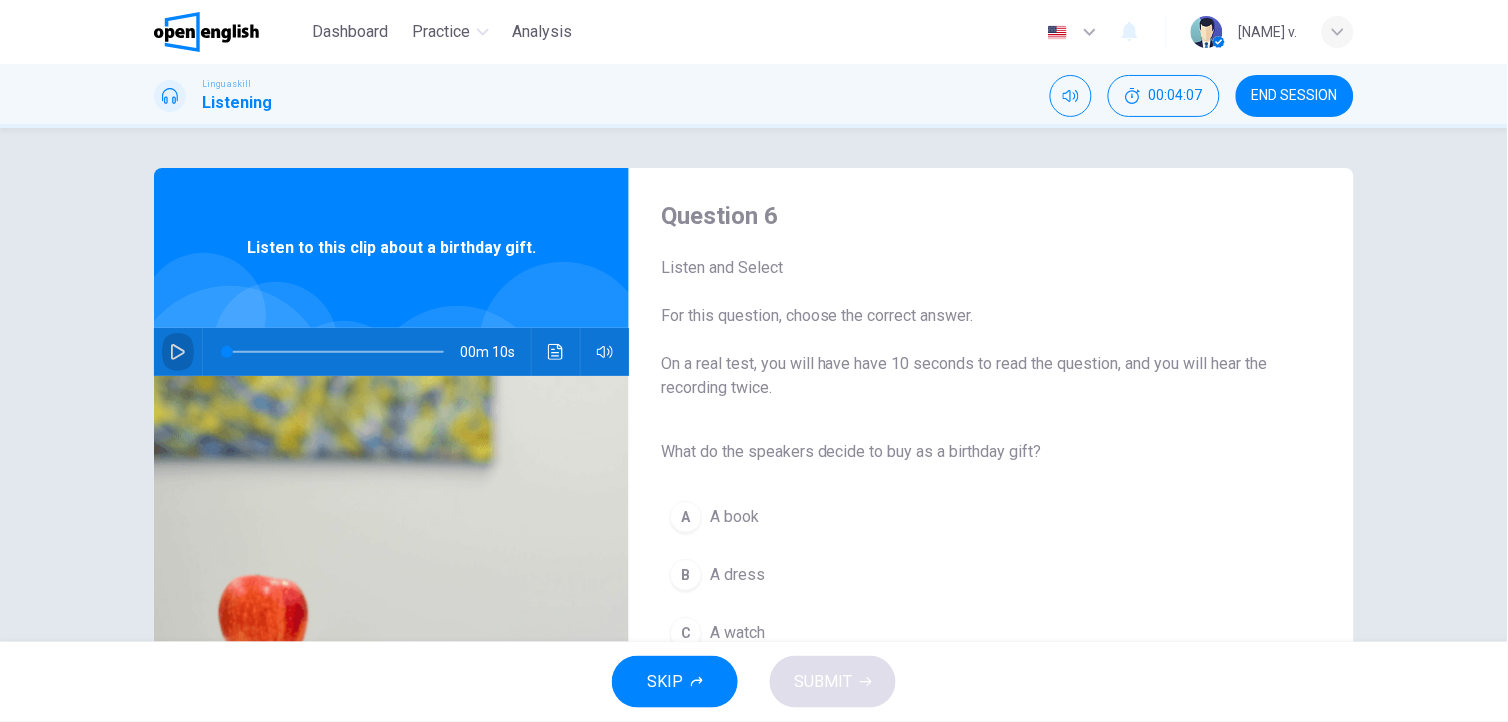 click 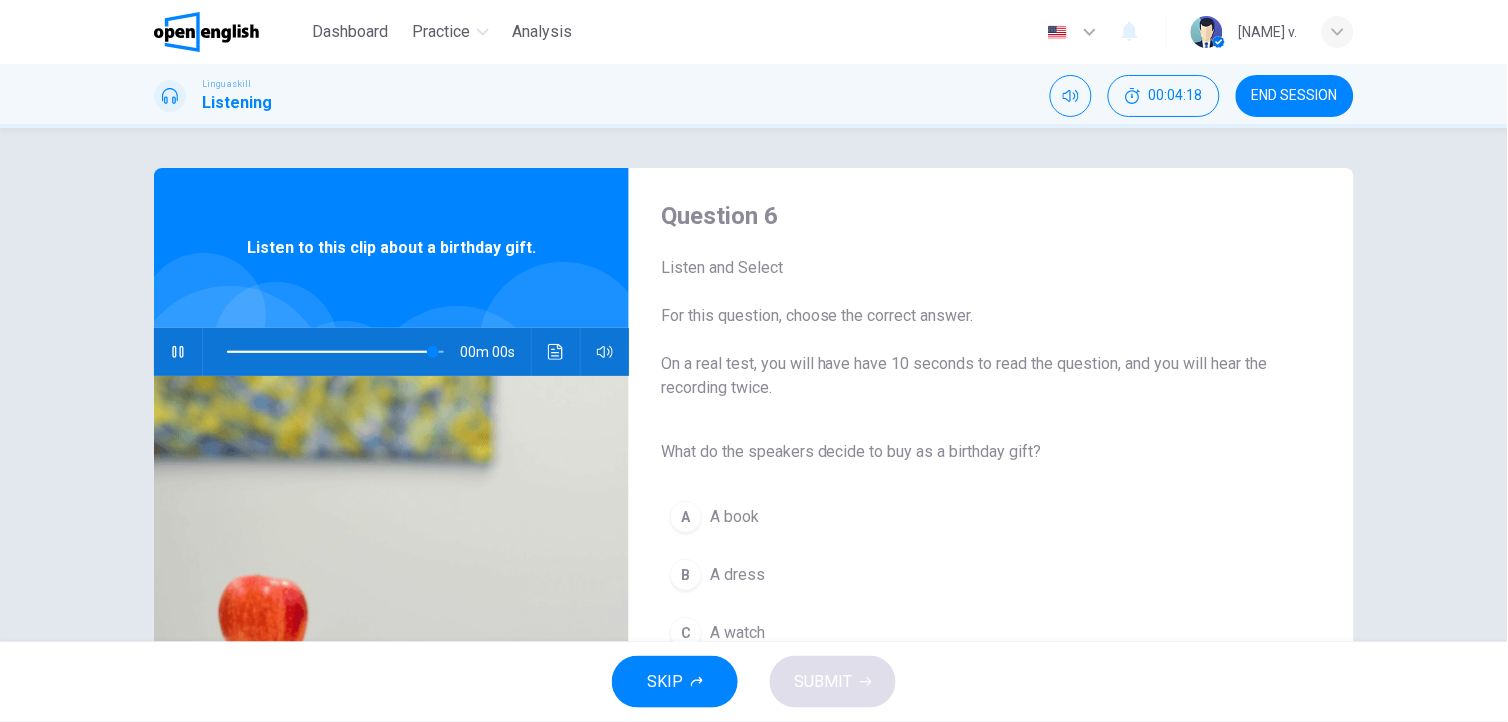 type on "*" 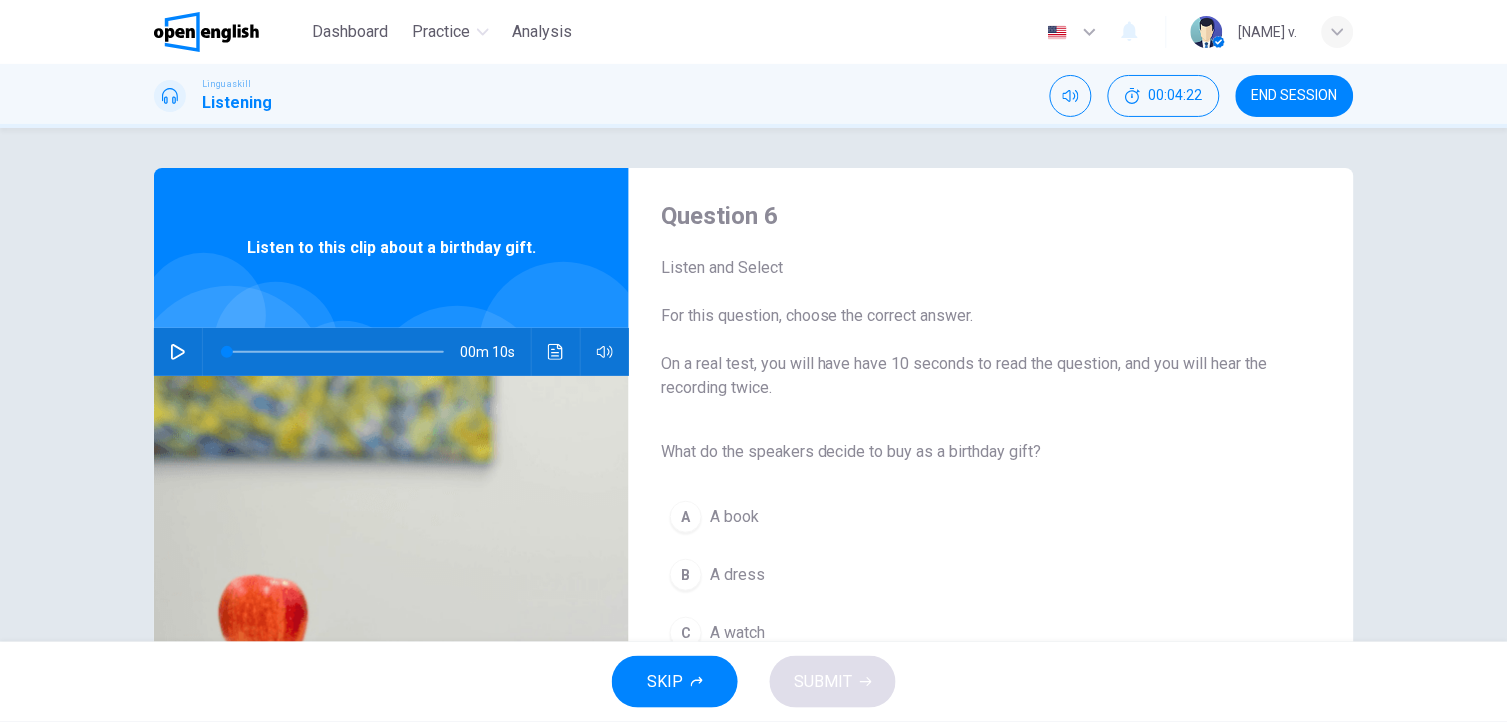 click on "A book" at bounding box center (734, 517) 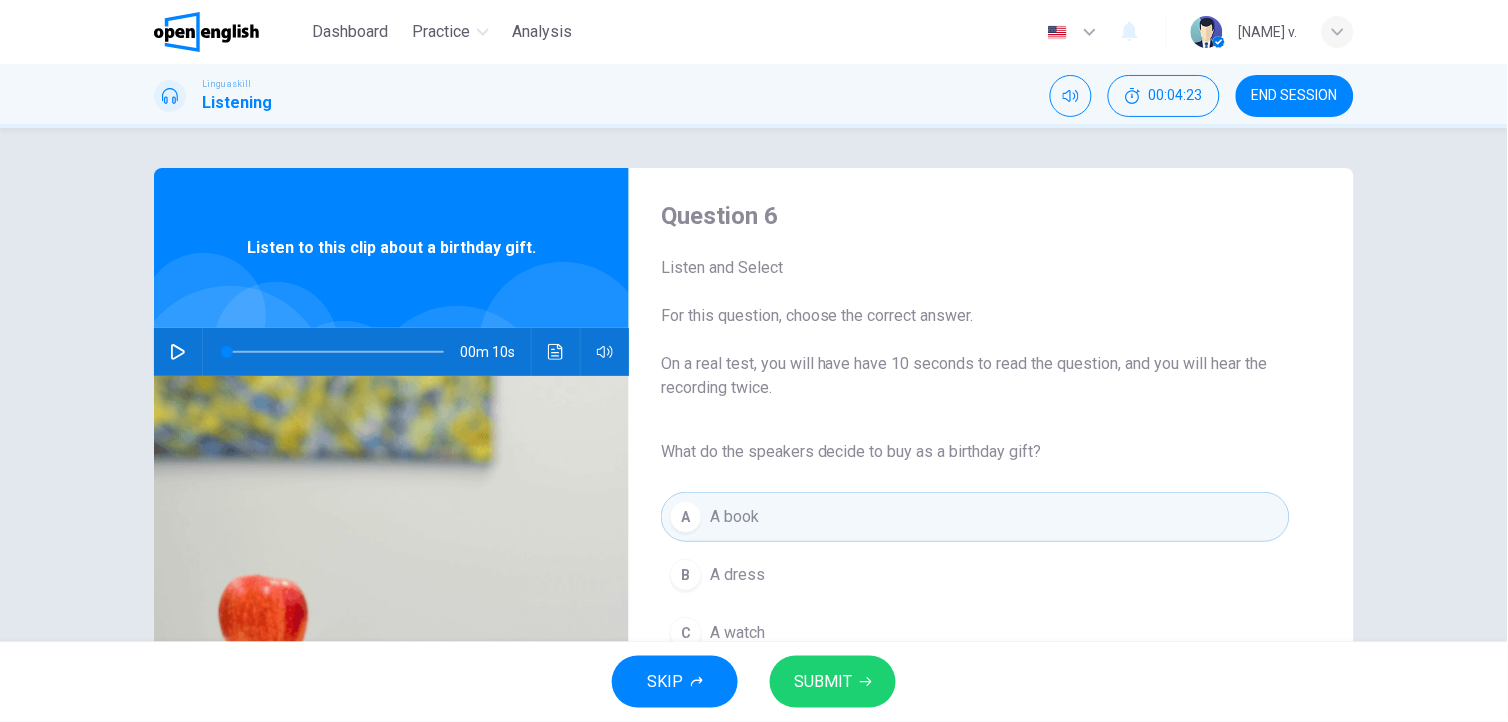 click on "SUBMIT" at bounding box center [823, 682] 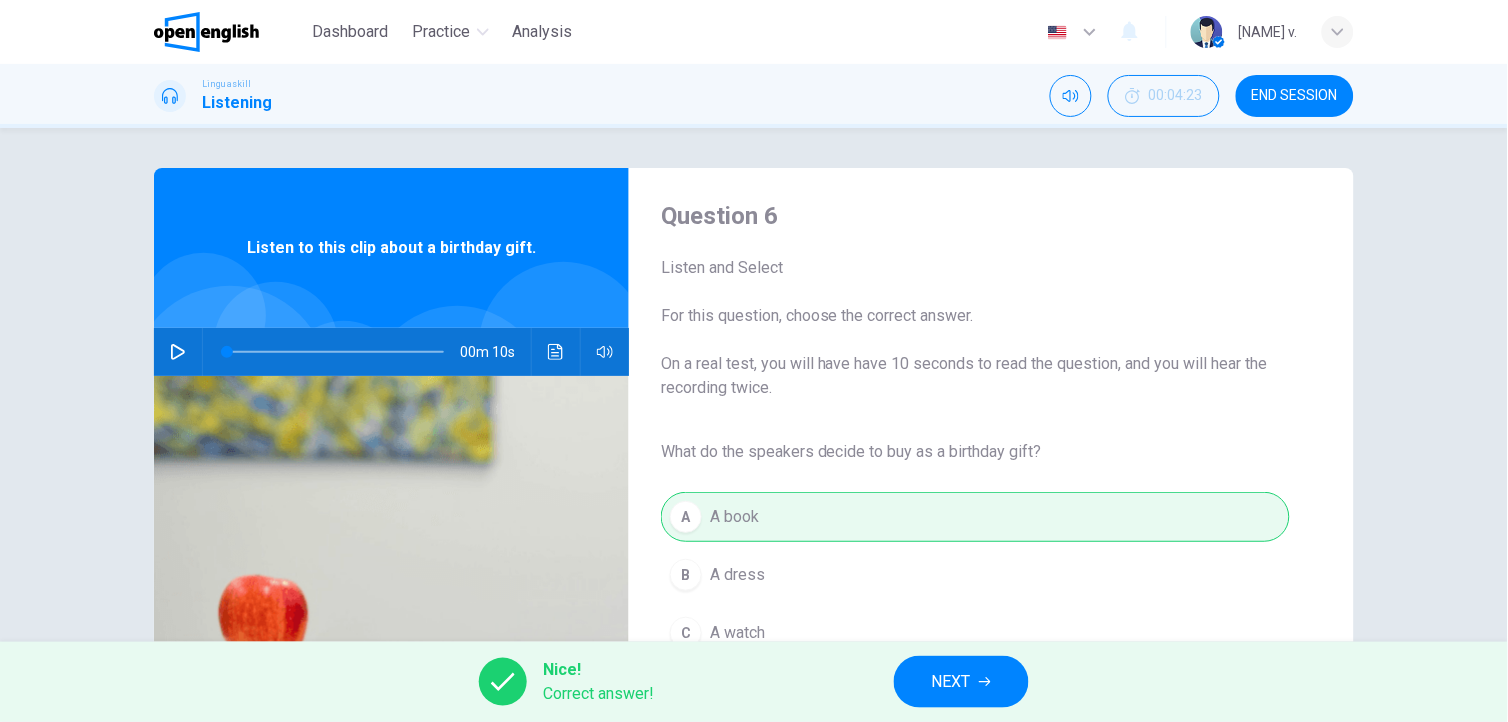 click on "NEXT" at bounding box center (951, 682) 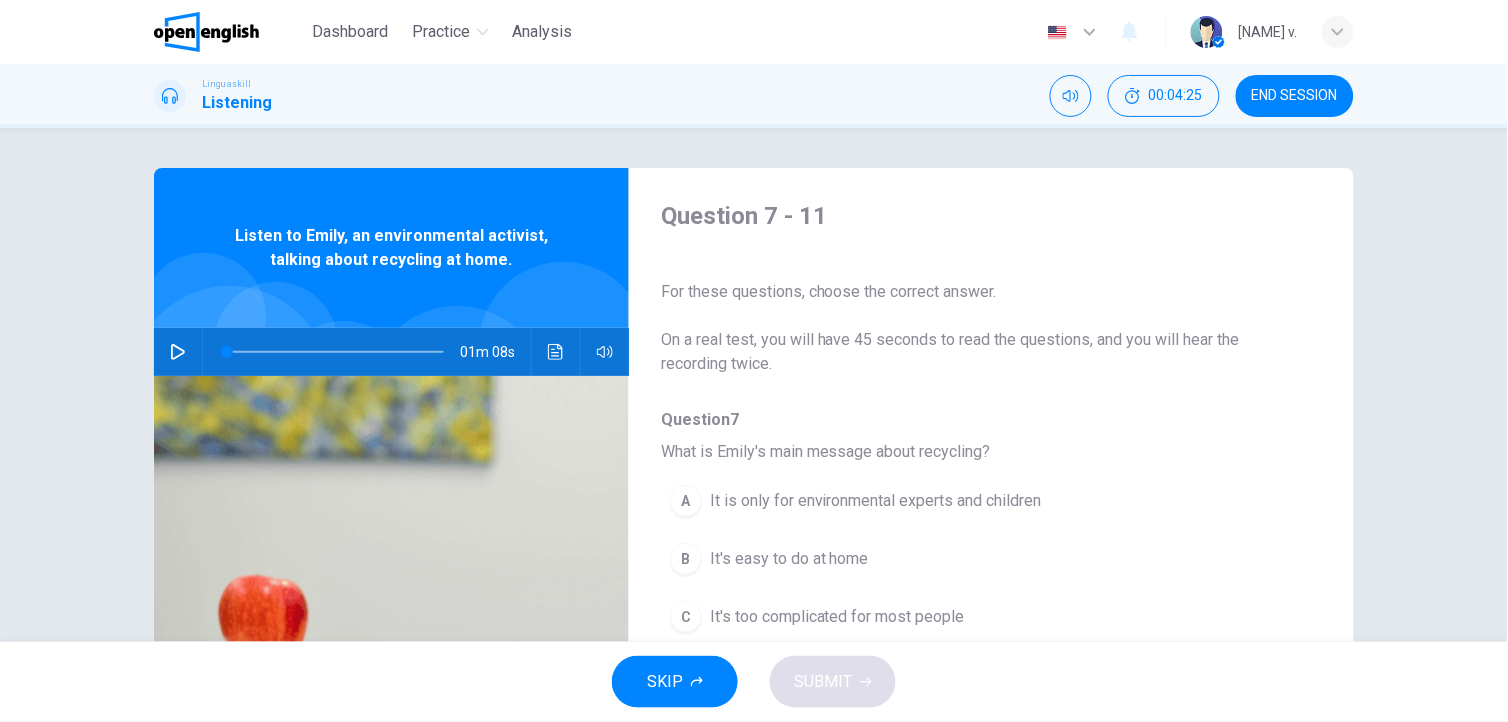 click 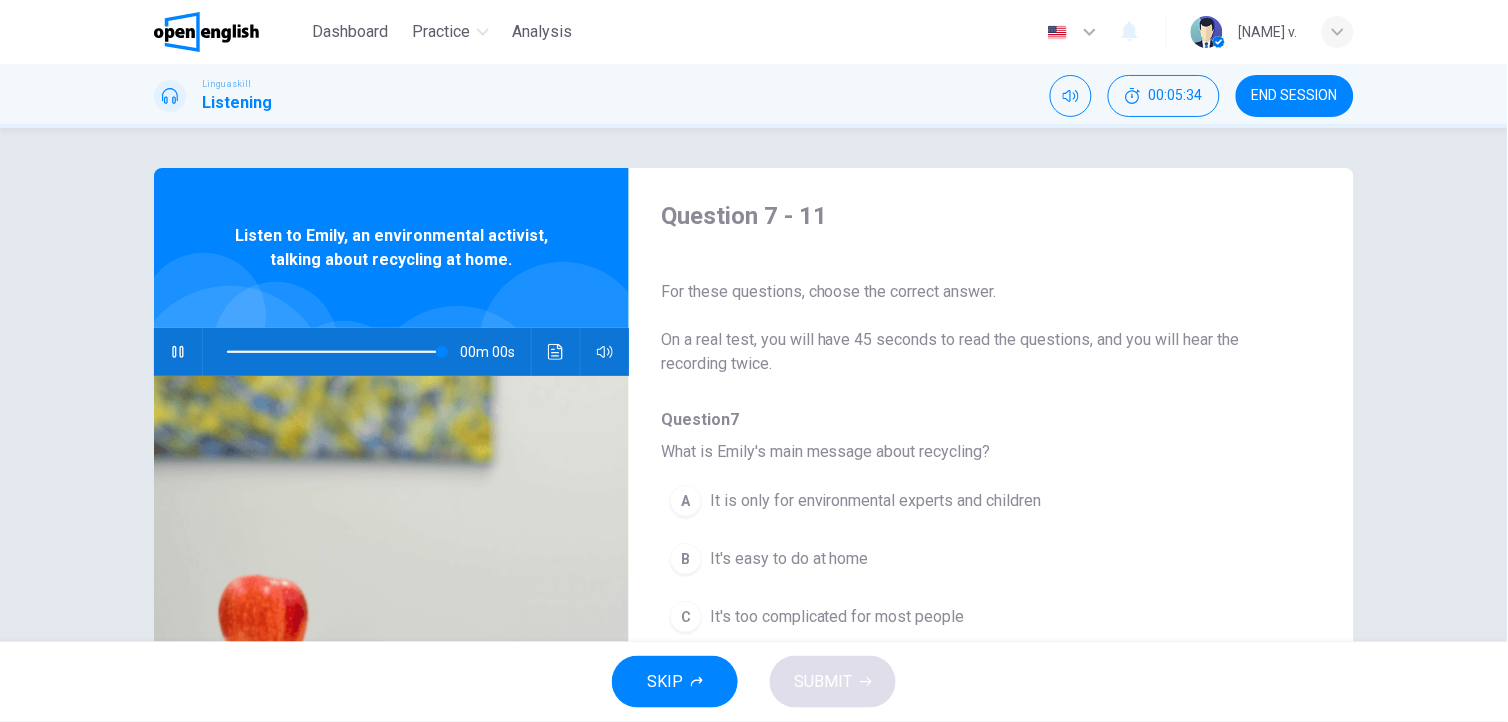type on "*" 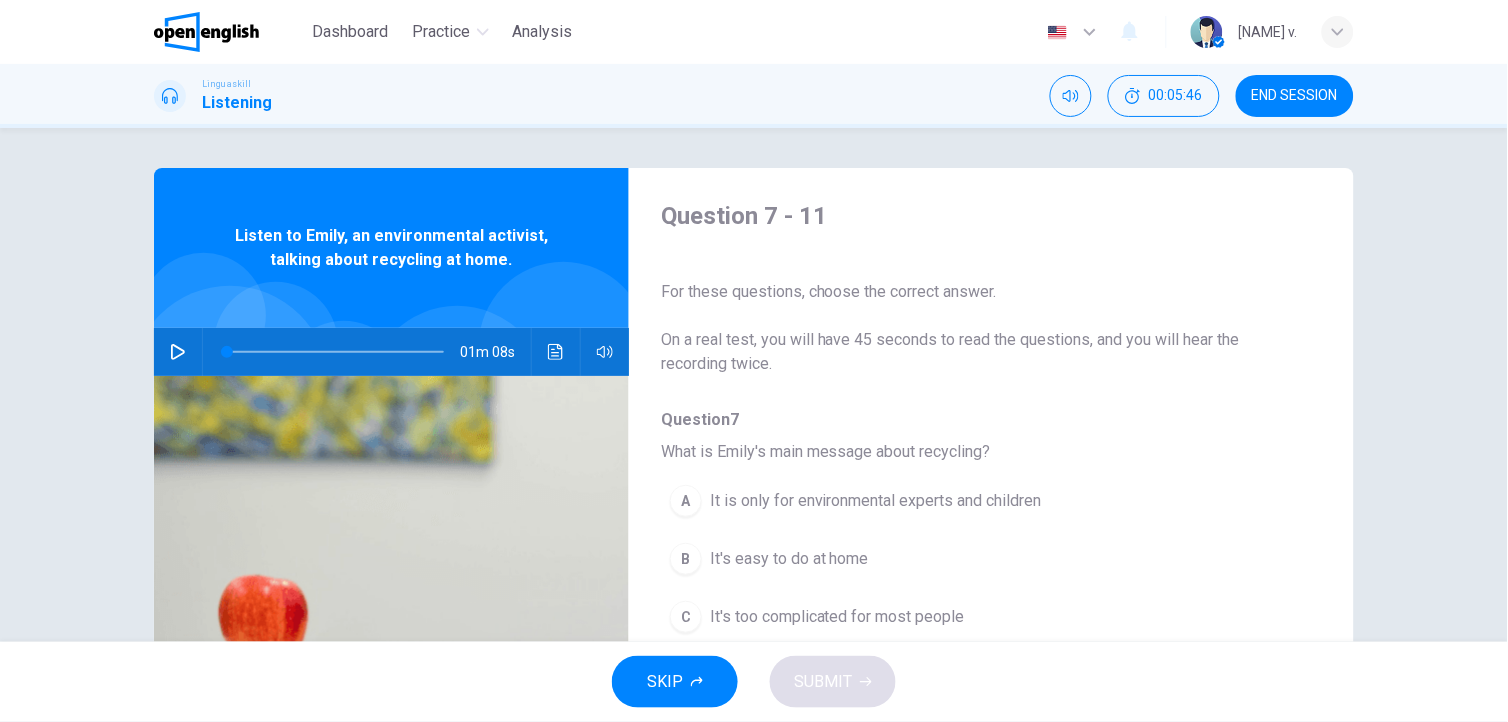 click on "It's easy to do at home" at bounding box center (789, 559) 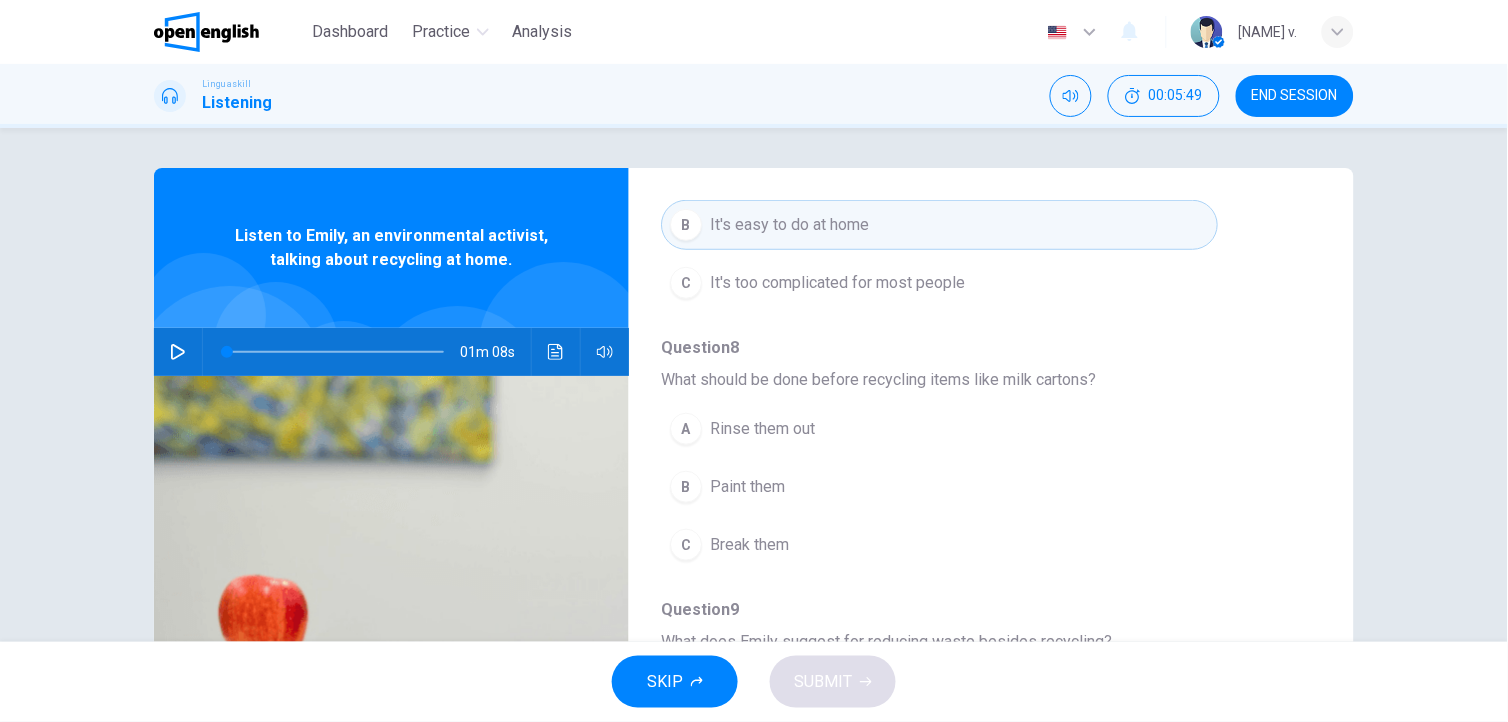 scroll, scrollTop: 336, scrollLeft: 0, axis: vertical 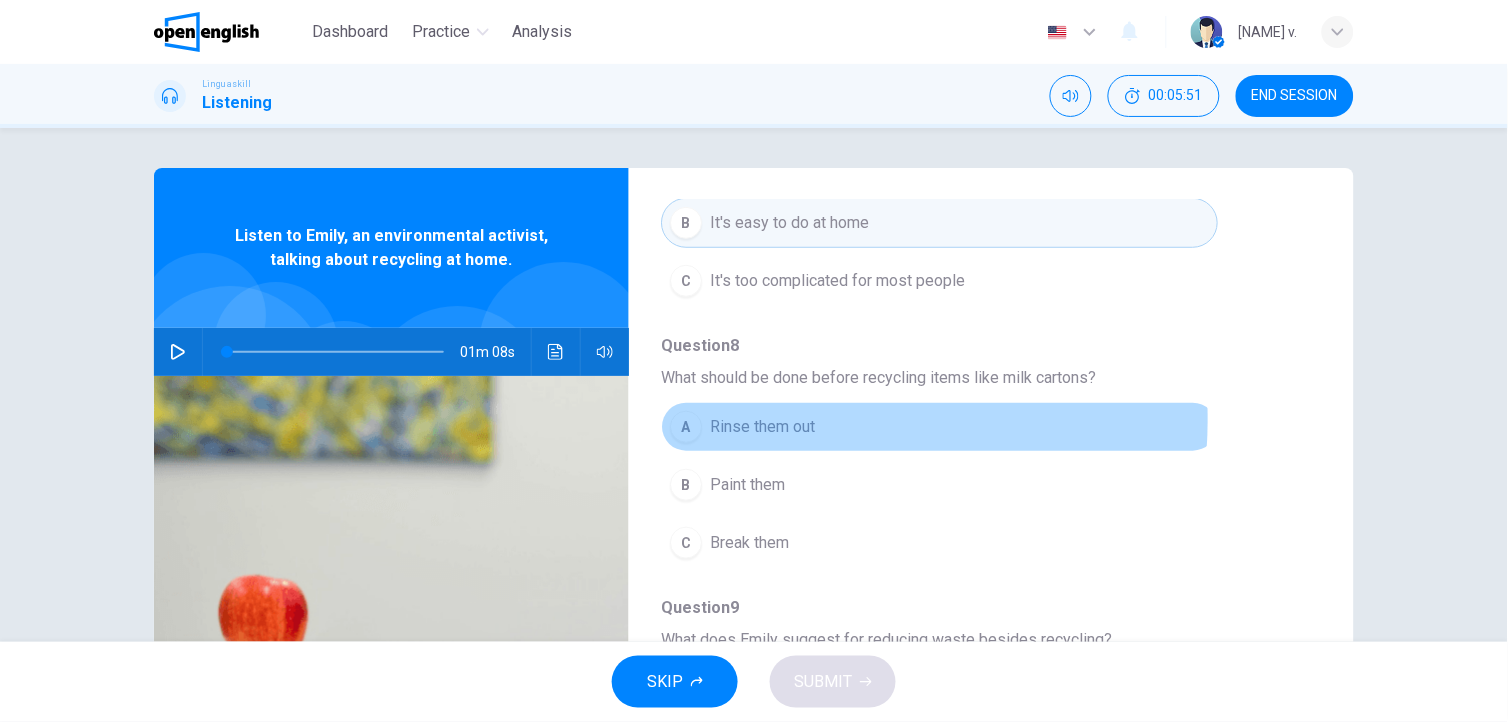 click on "Rinse them out" at bounding box center (762, 427) 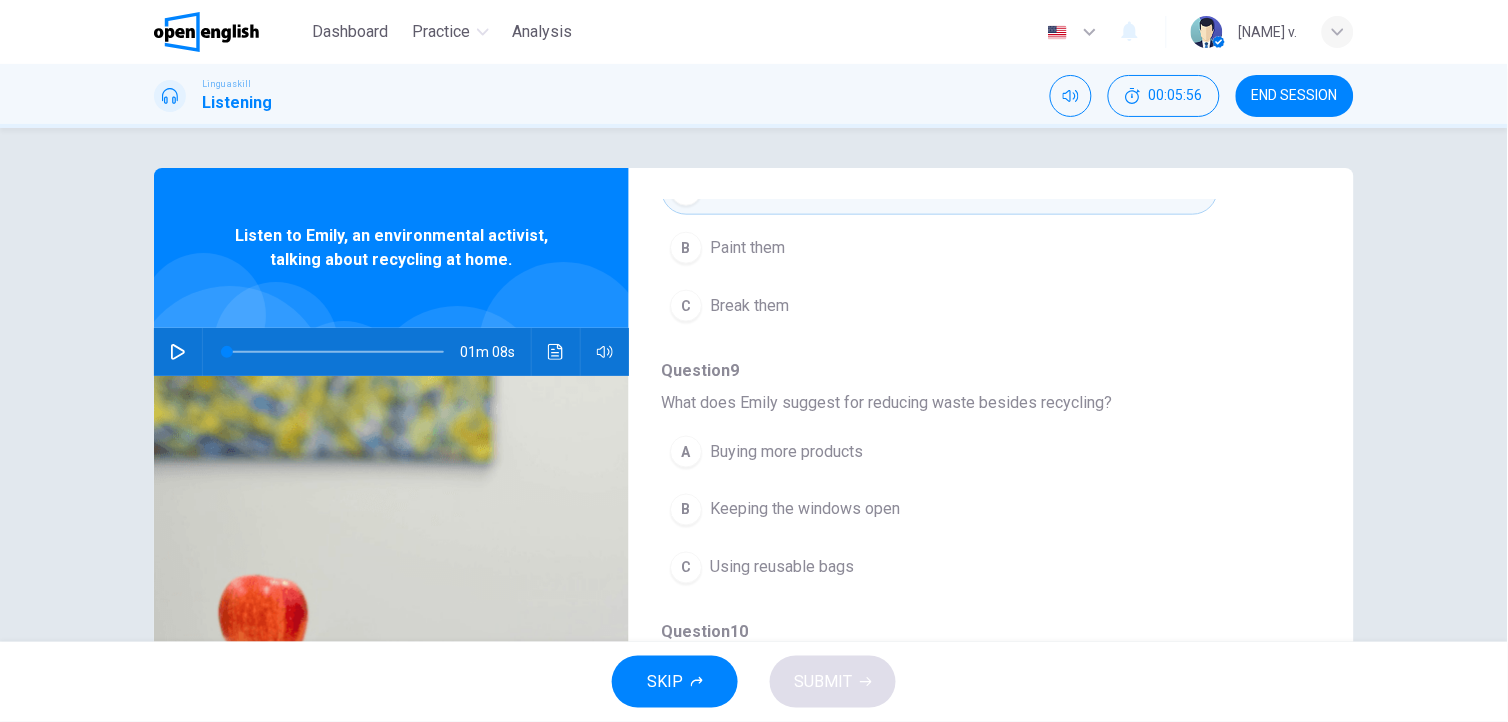 scroll, scrollTop: 582, scrollLeft: 0, axis: vertical 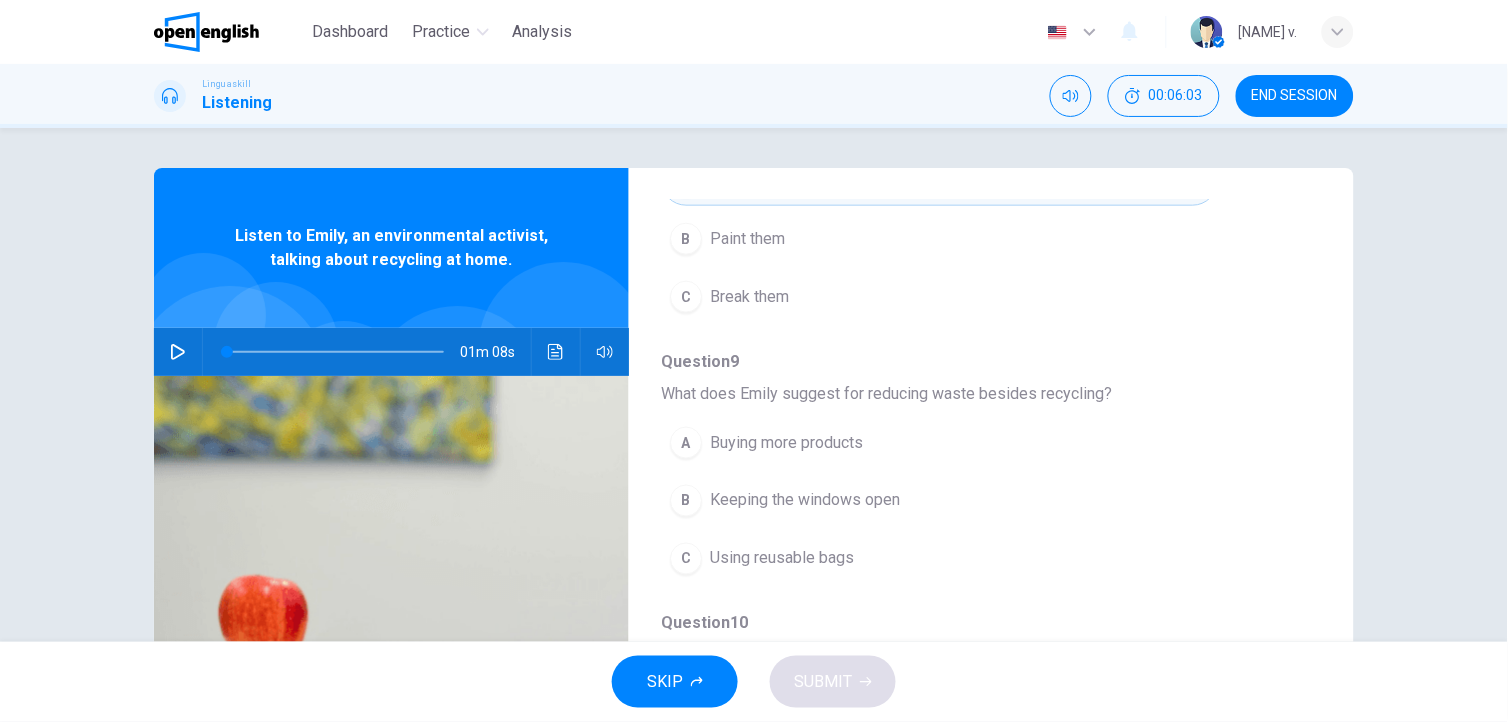click on "Using reusable bags" at bounding box center [782, 559] 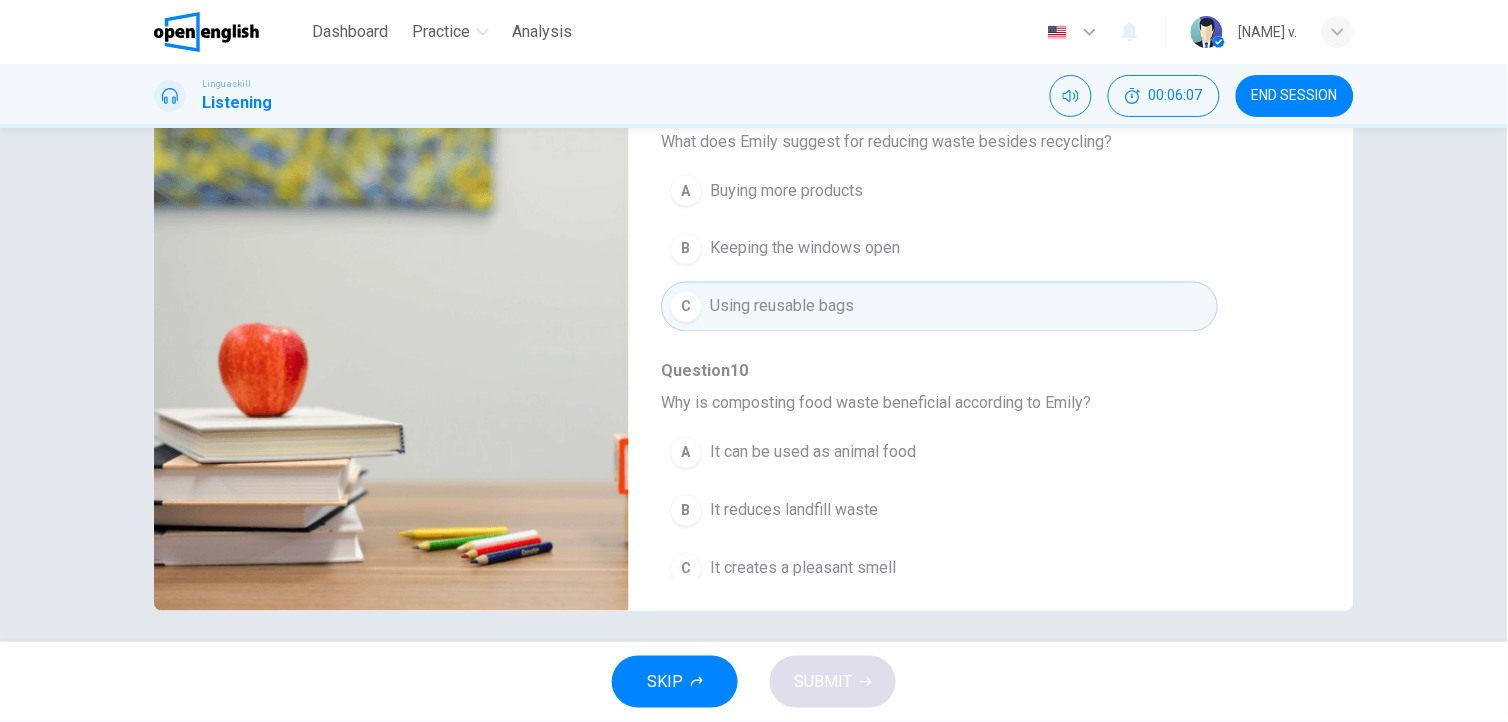 scroll, scrollTop: 261, scrollLeft: 0, axis: vertical 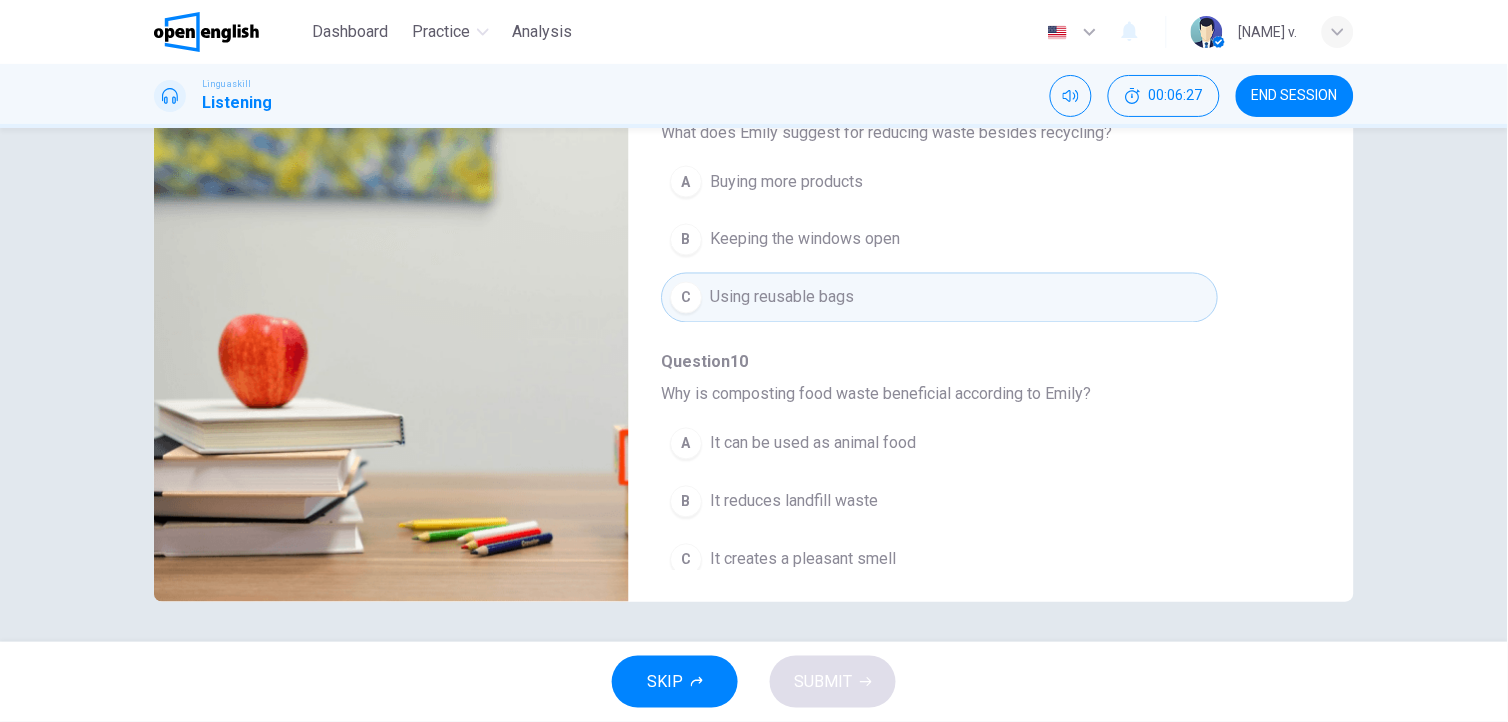 click on "It reduces landfill waste" at bounding box center [794, 502] 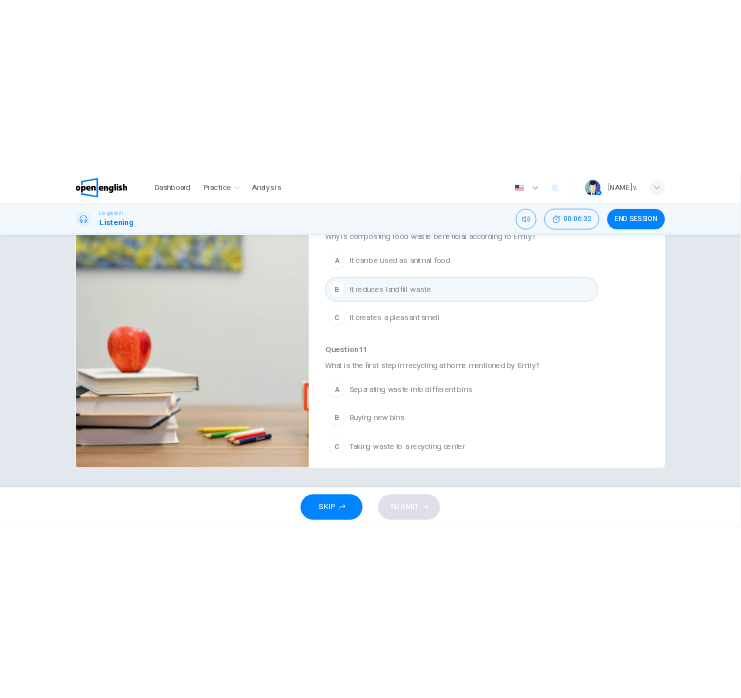 scroll, scrollTop: 854, scrollLeft: 0, axis: vertical 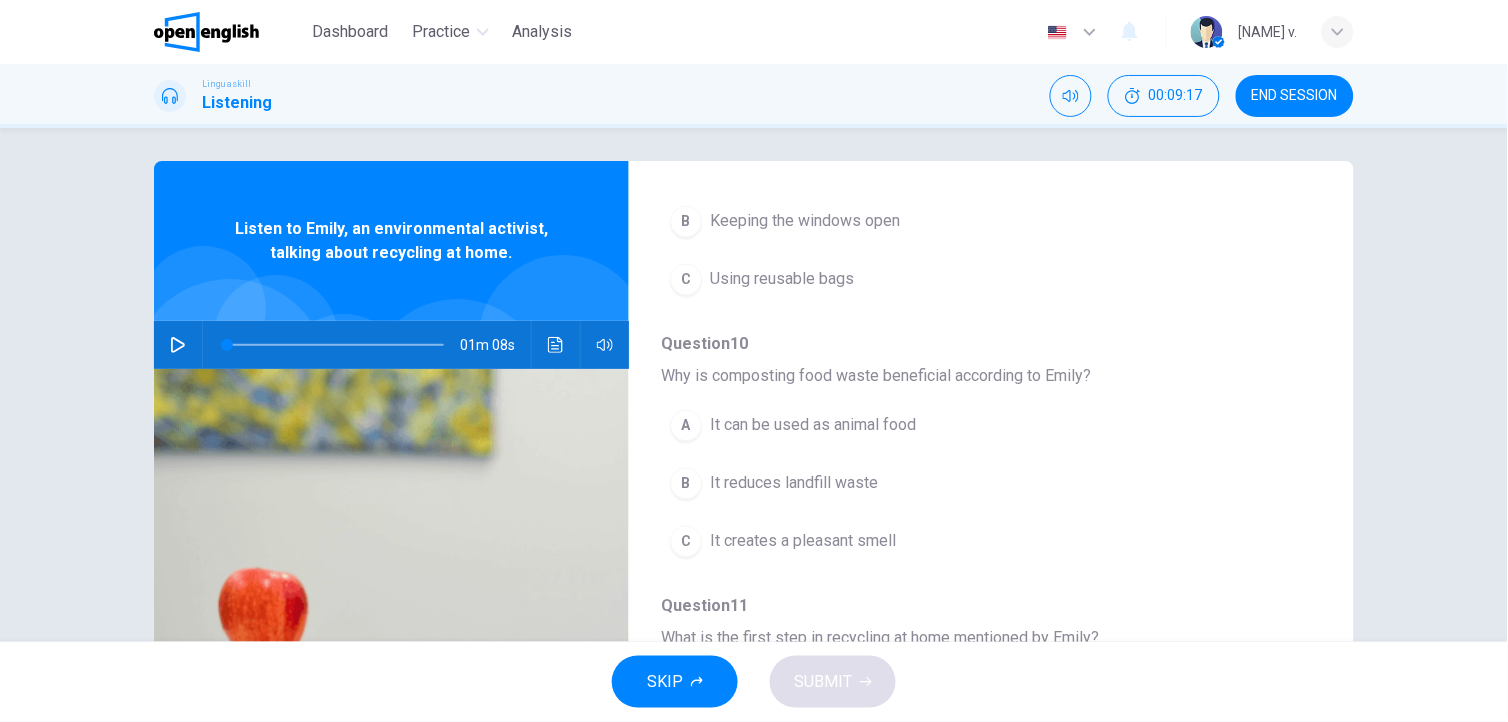click on "It reduces landfill waste" at bounding box center (794, 484) 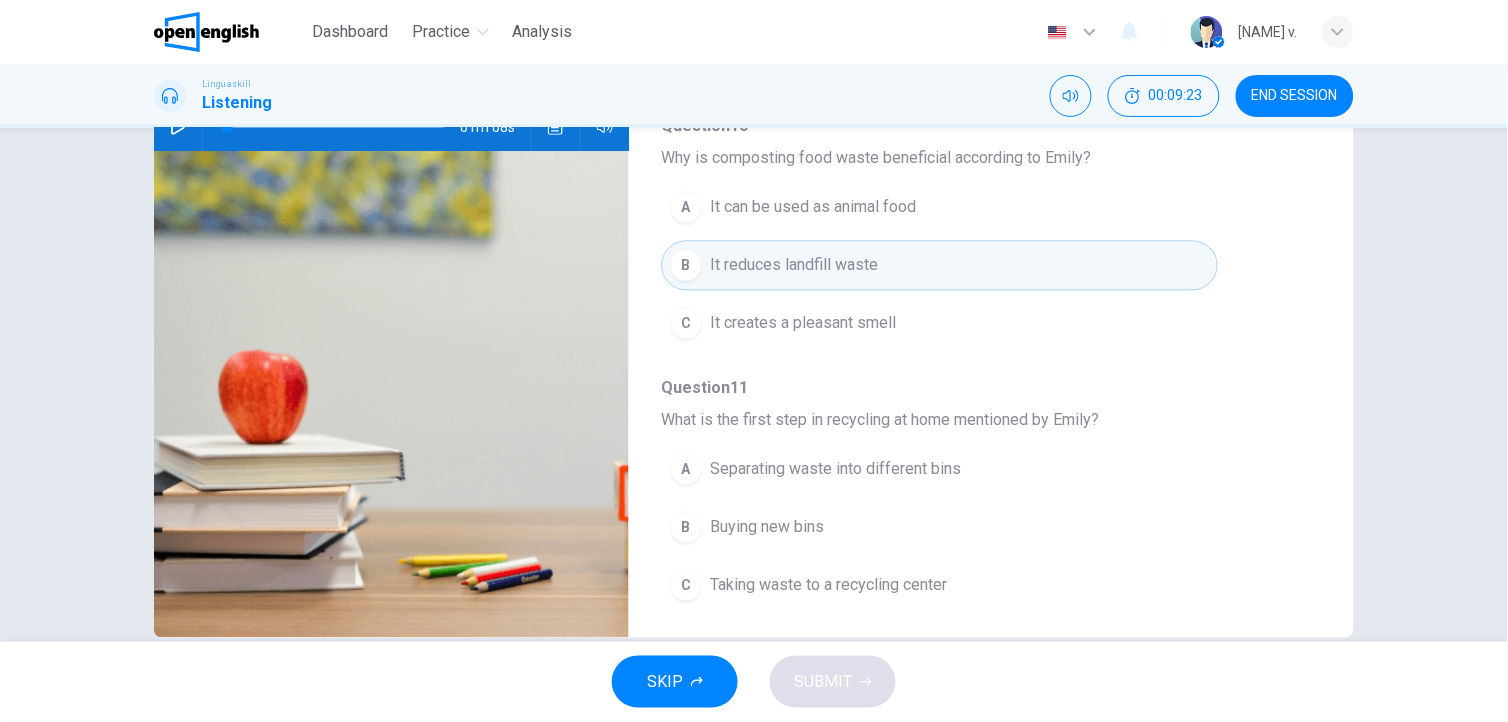 scroll, scrollTop: 261, scrollLeft: 0, axis: vertical 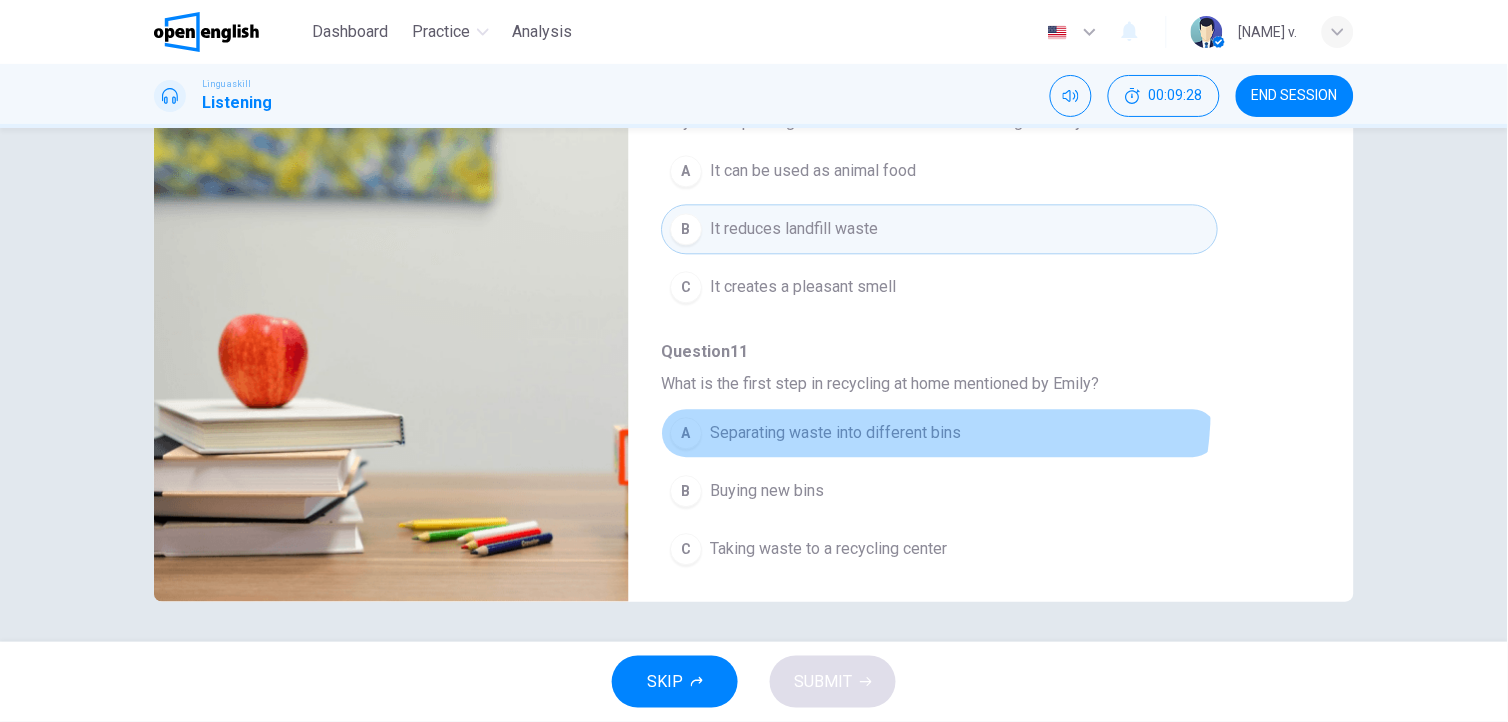 click on "A Separating waste into different bins" at bounding box center (939, 434) 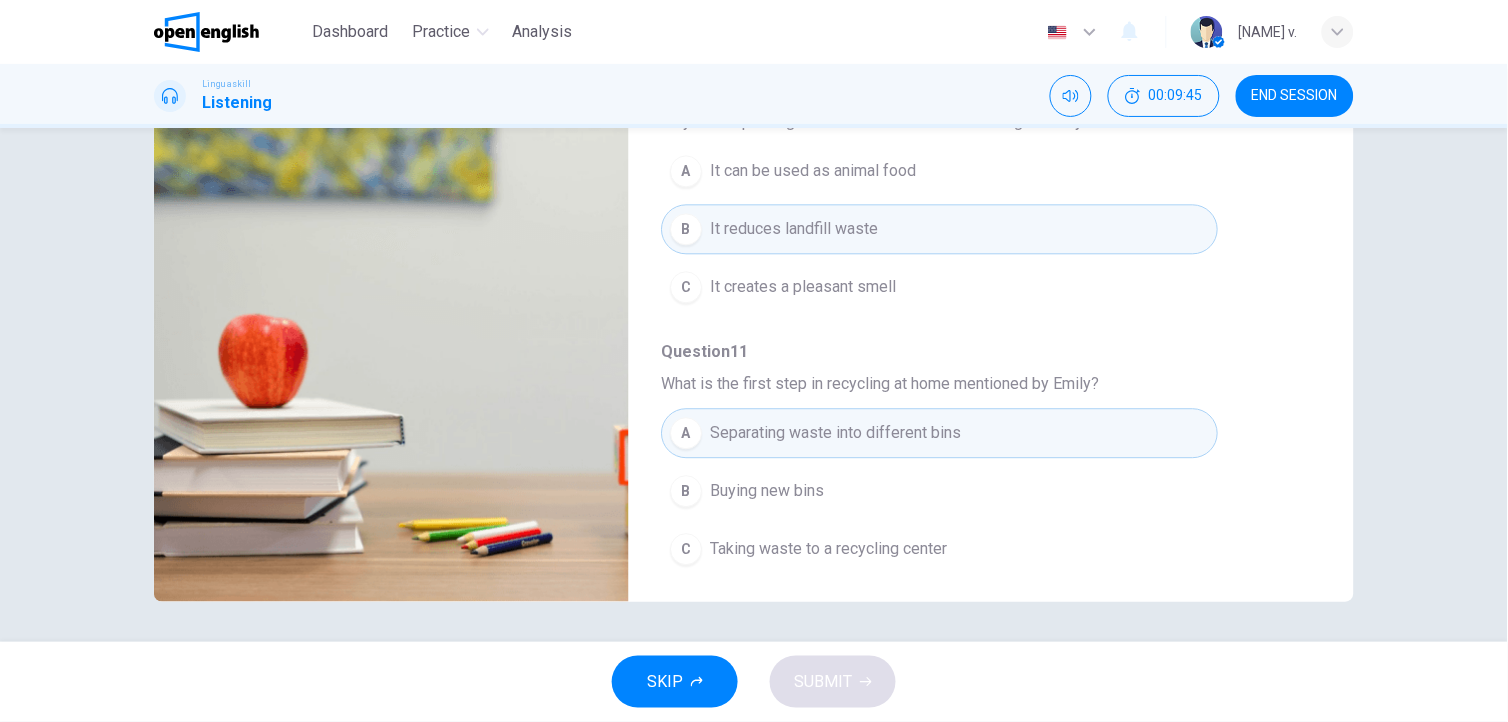 scroll, scrollTop: 865, scrollLeft: 0, axis: vertical 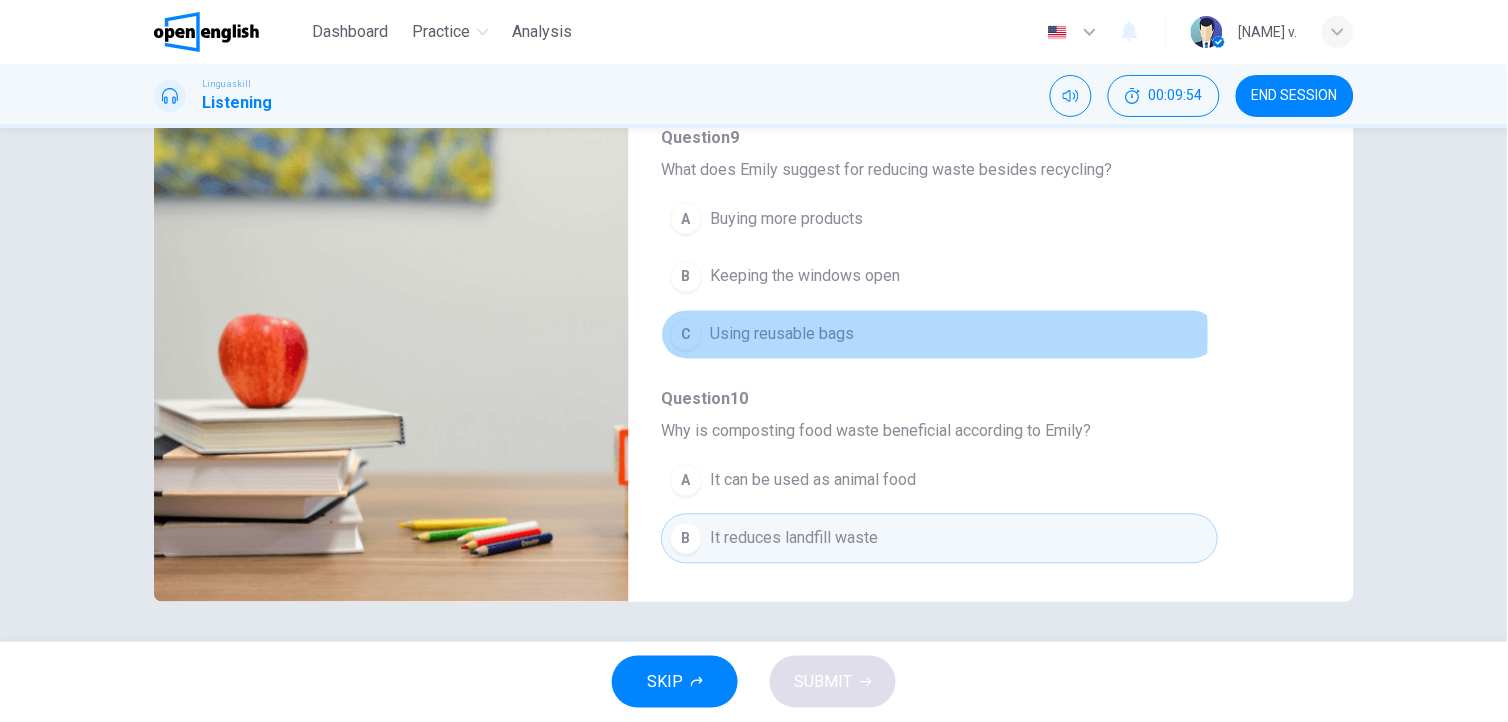 click on "Using reusable bags" at bounding box center [782, 335] 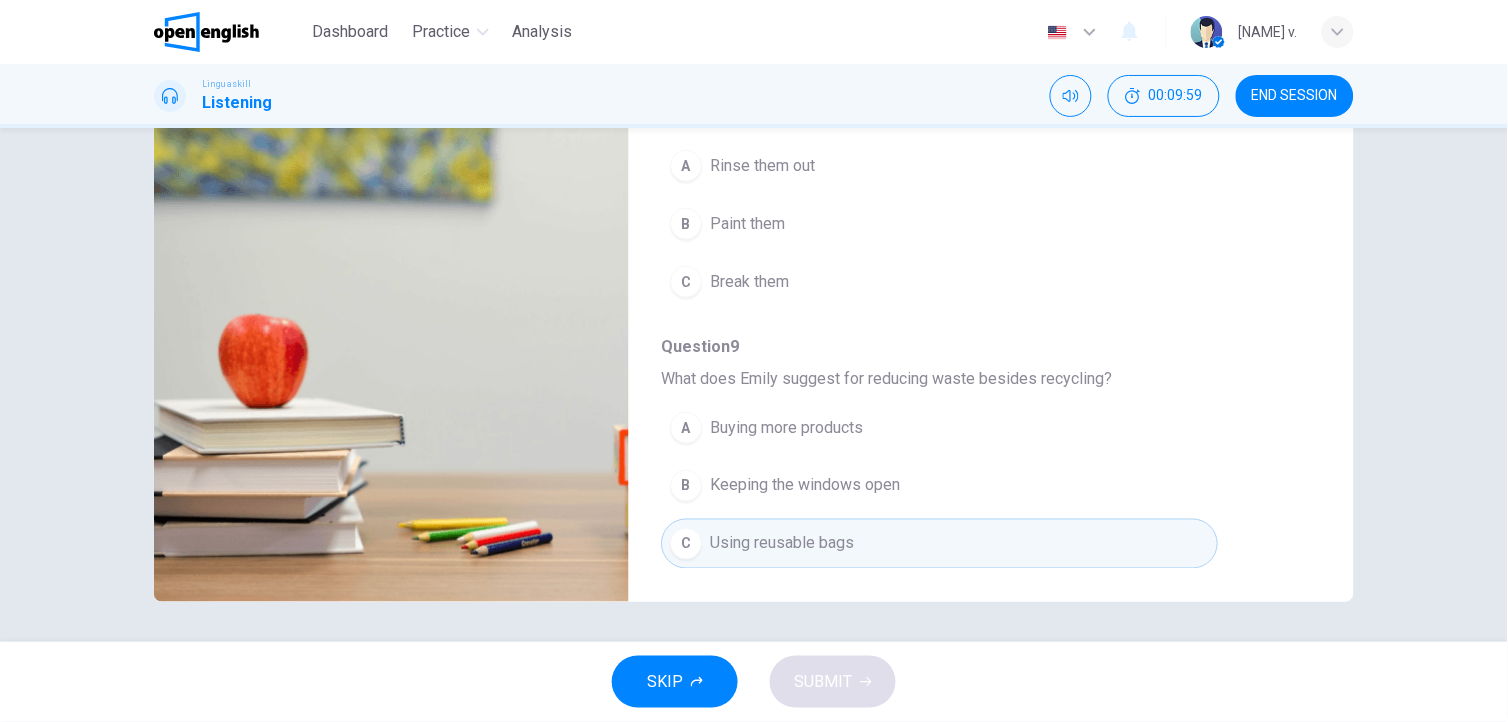 scroll, scrollTop: 325, scrollLeft: 0, axis: vertical 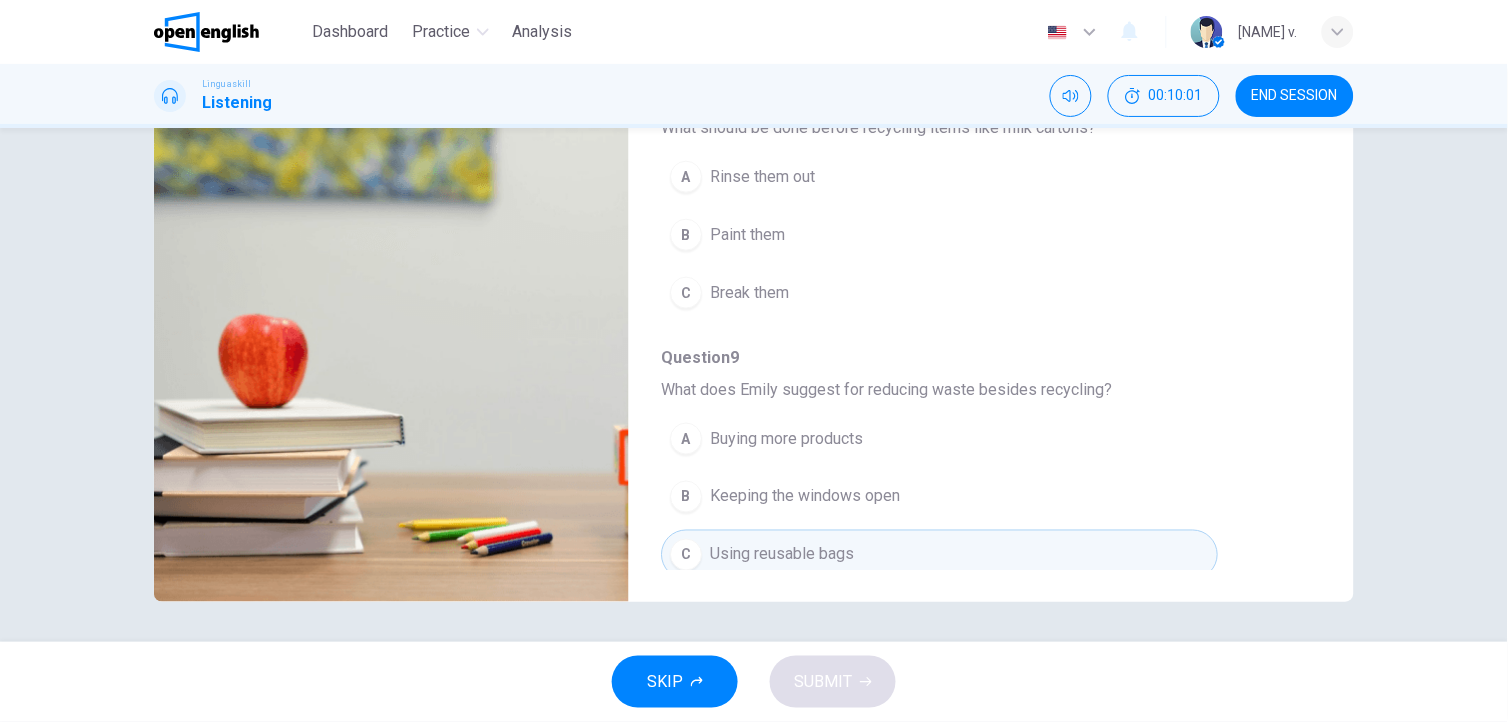 click on "Rinse them out" at bounding box center (762, 177) 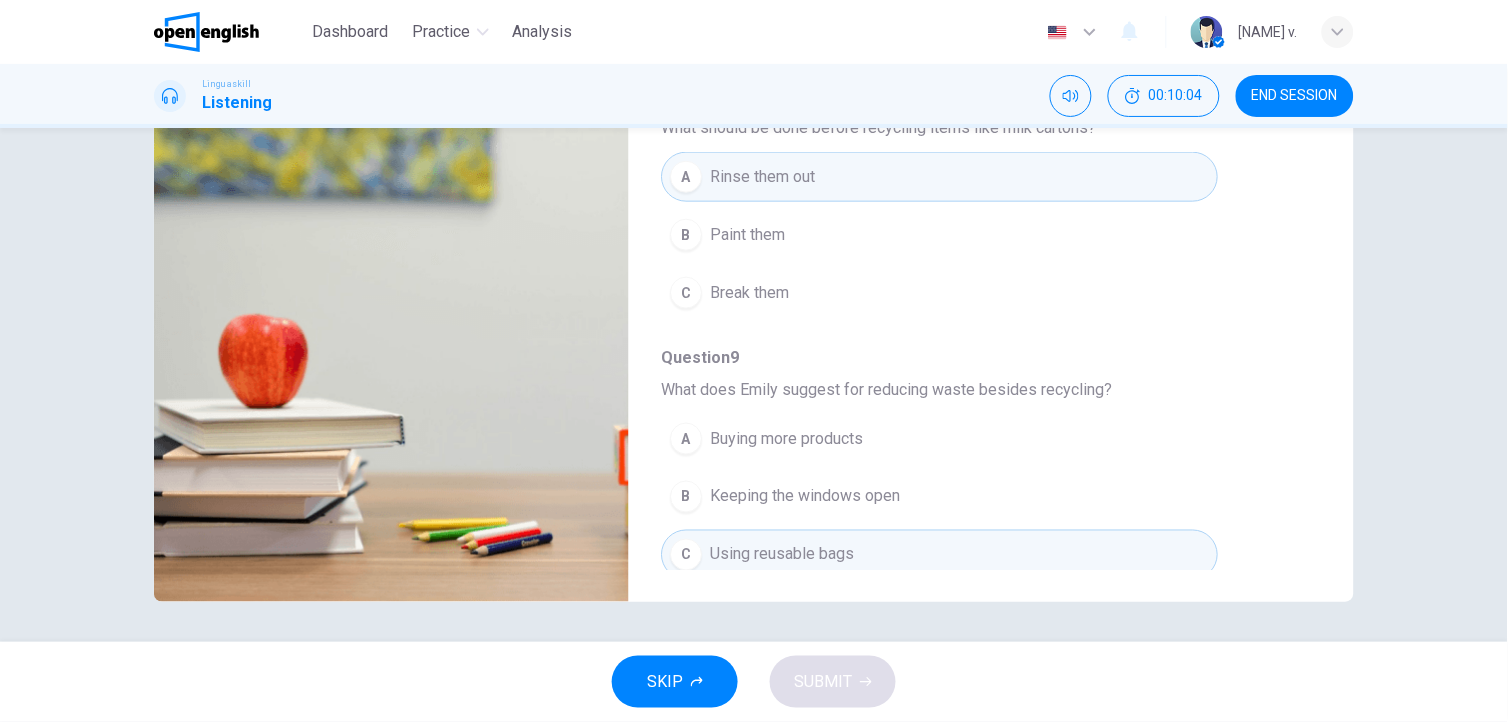 scroll, scrollTop: 88, scrollLeft: 0, axis: vertical 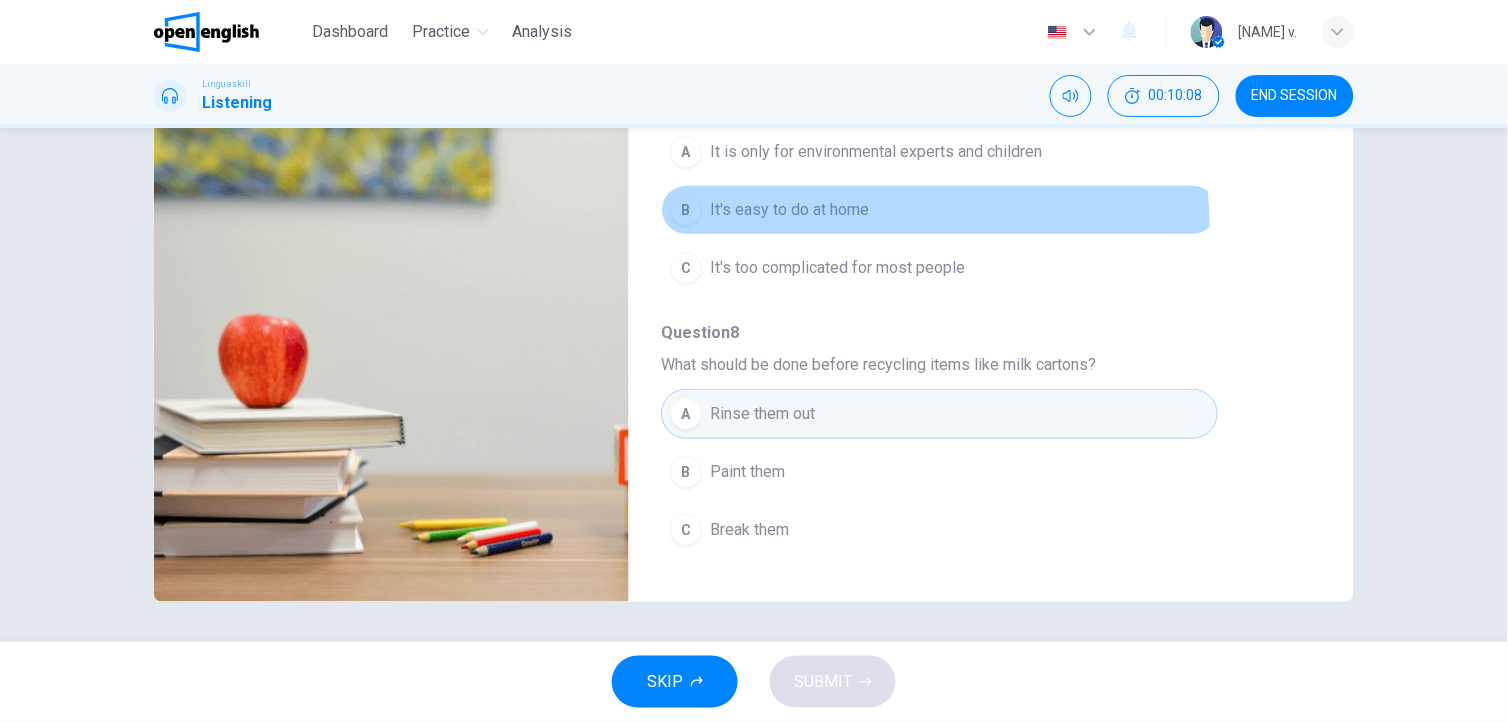 click on "B It's easy to do at home" at bounding box center [939, 210] 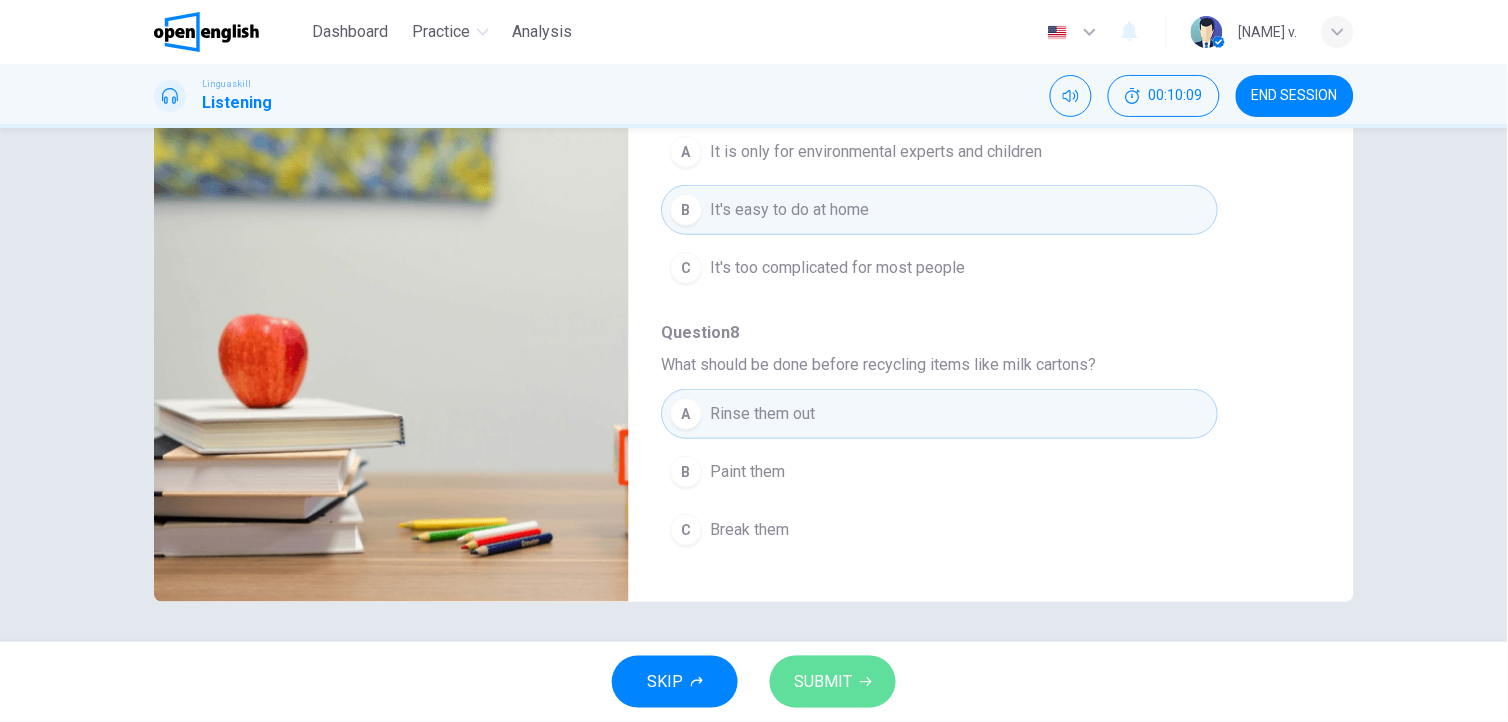 click on "SUBMIT" at bounding box center (823, 682) 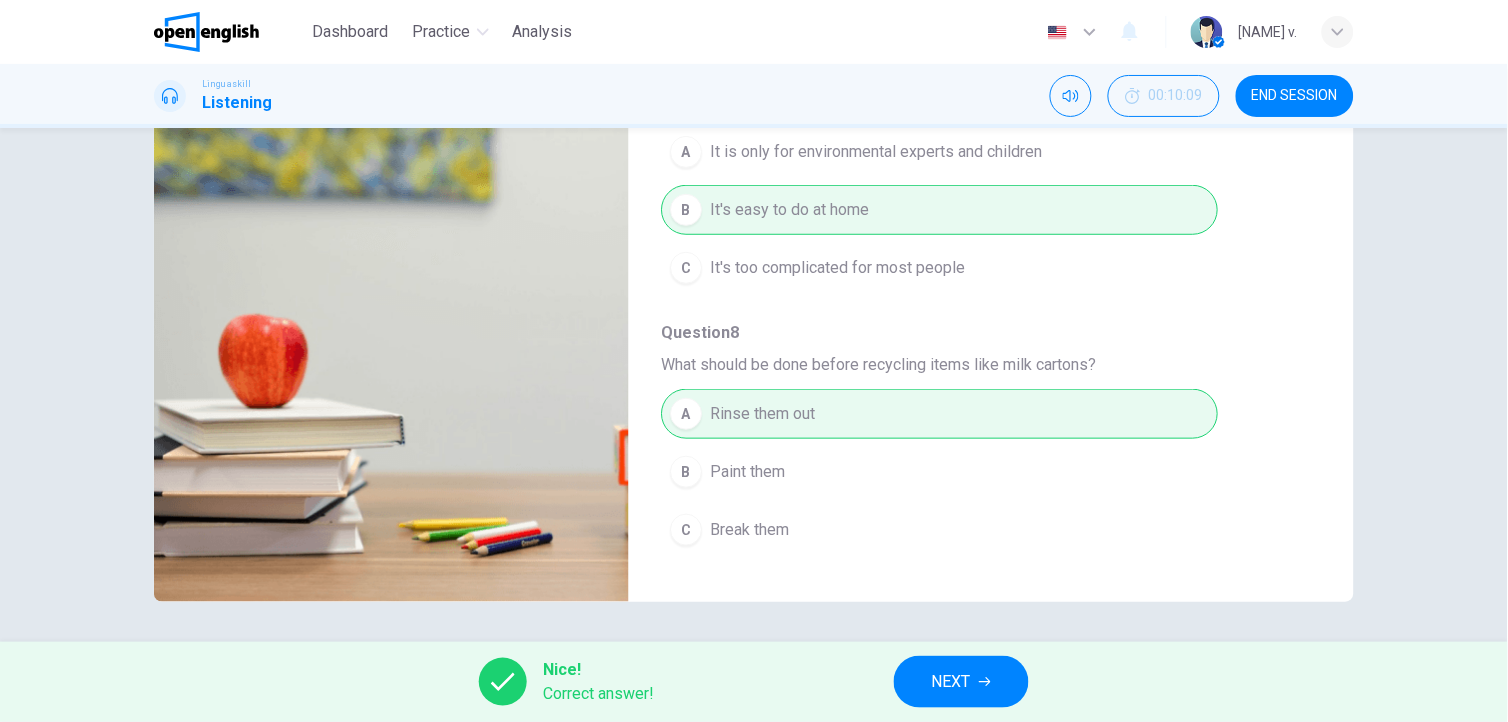click on "NEXT" at bounding box center [961, 682] 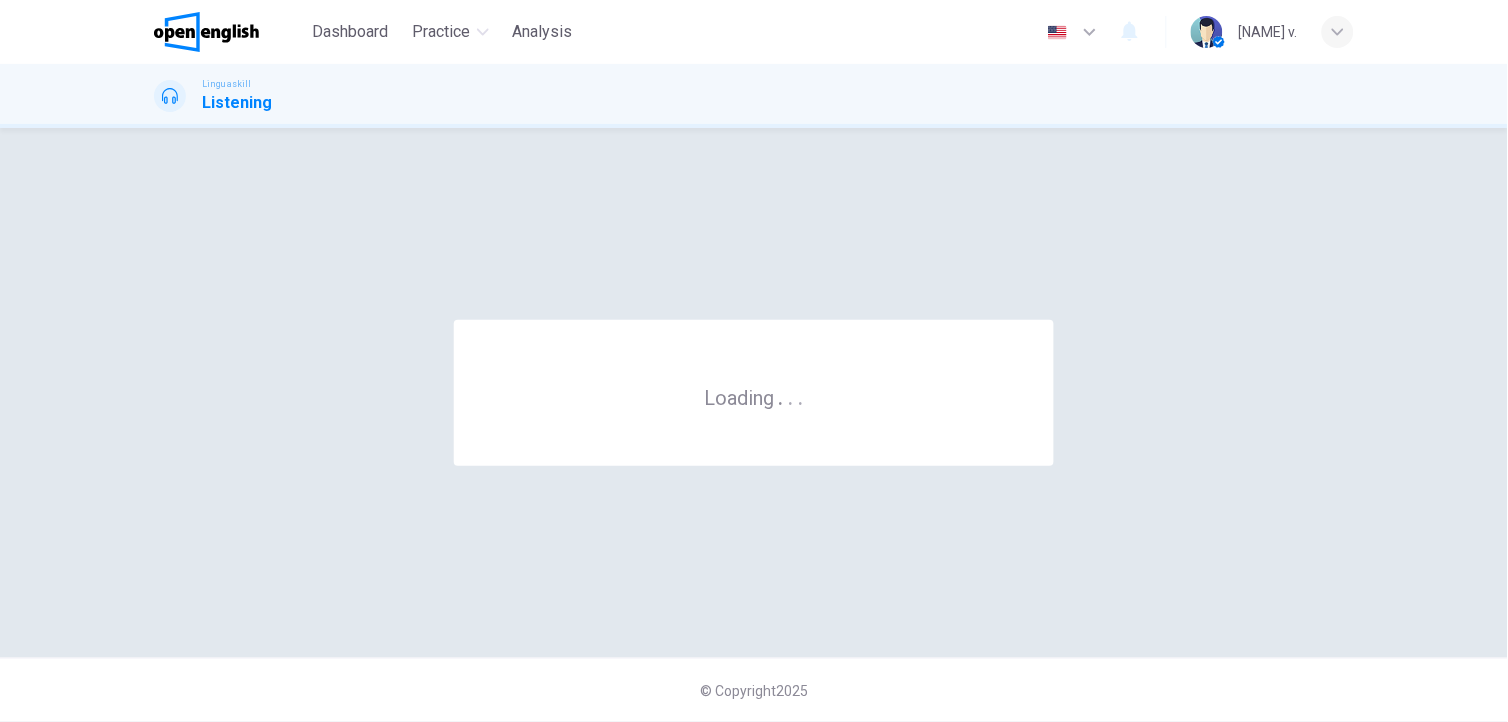 scroll, scrollTop: 0, scrollLeft: 0, axis: both 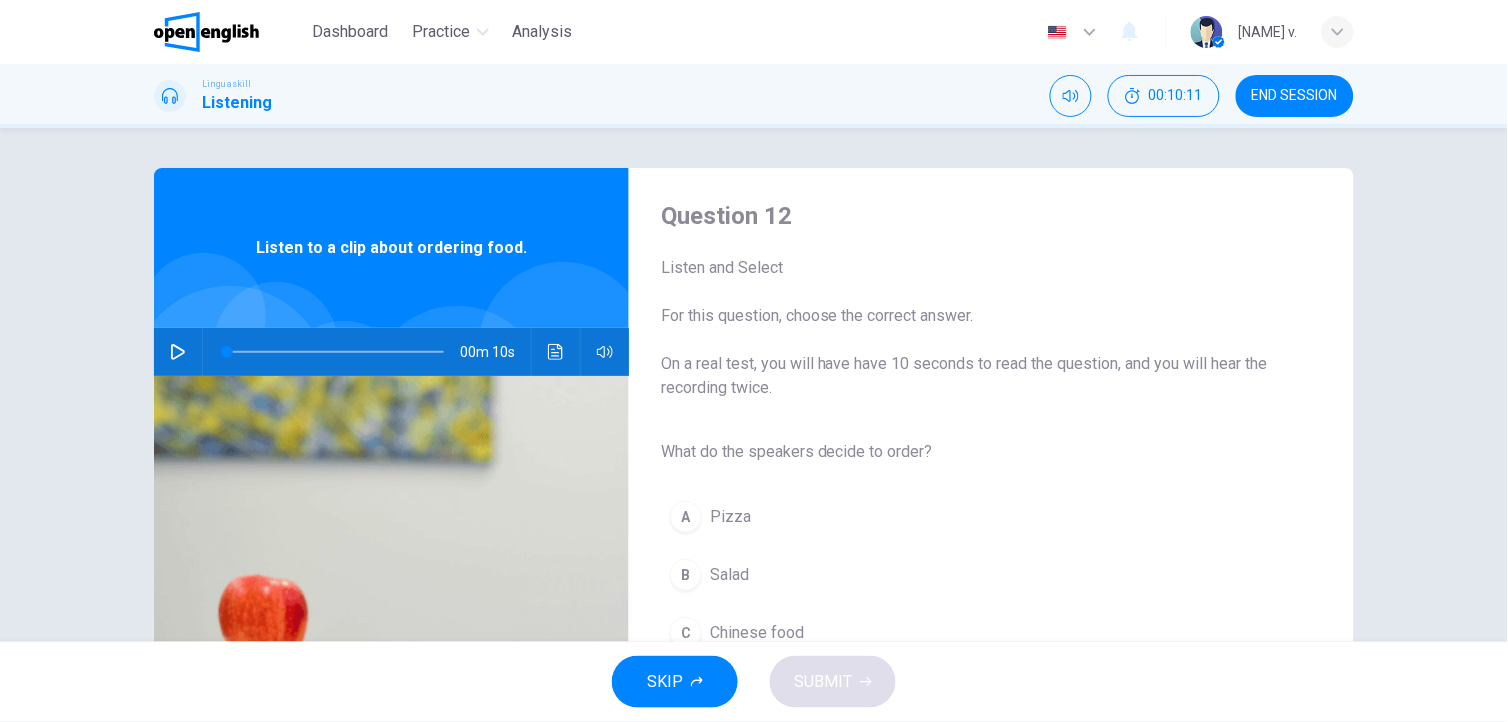 click 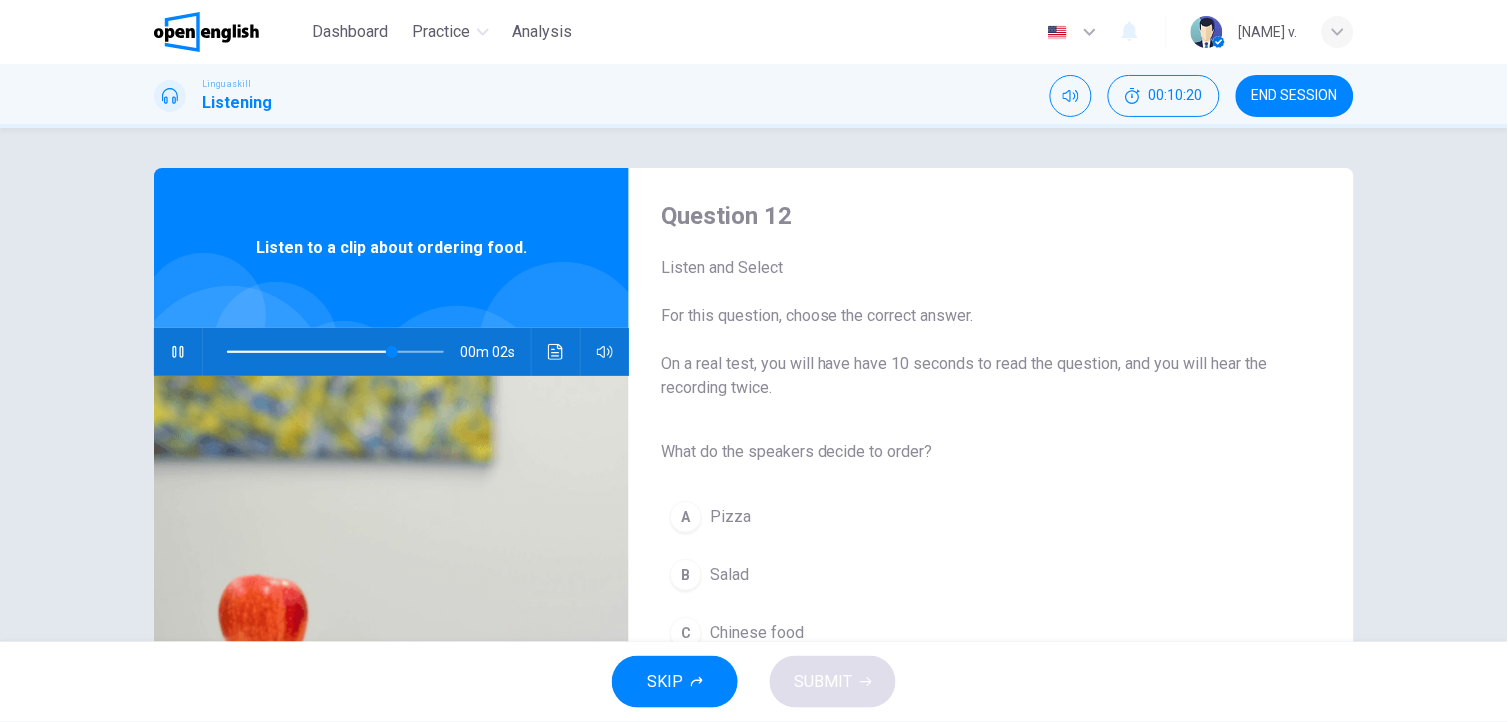 click on "Salad" at bounding box center [729, 575] 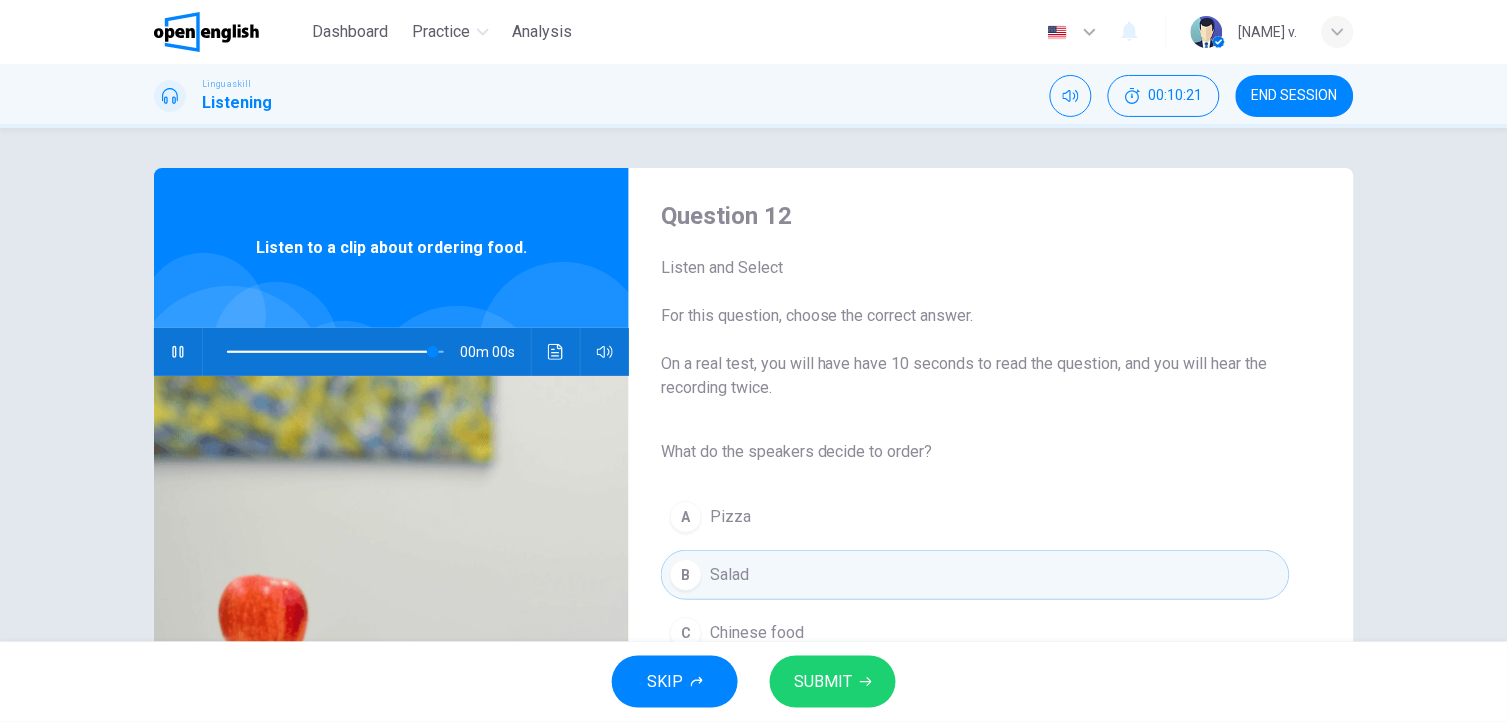 click on "SUBMIT" at bounding box center [823, 682] 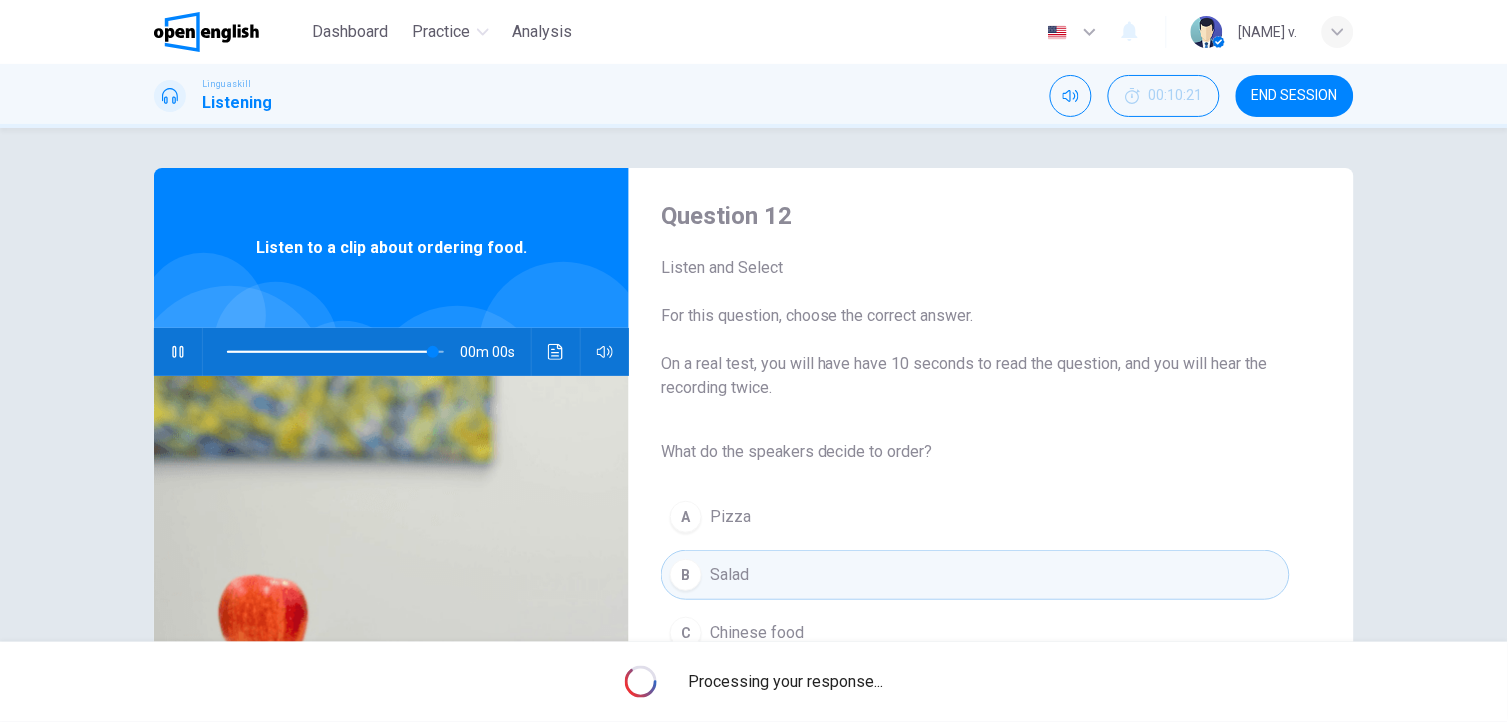 type on "*" 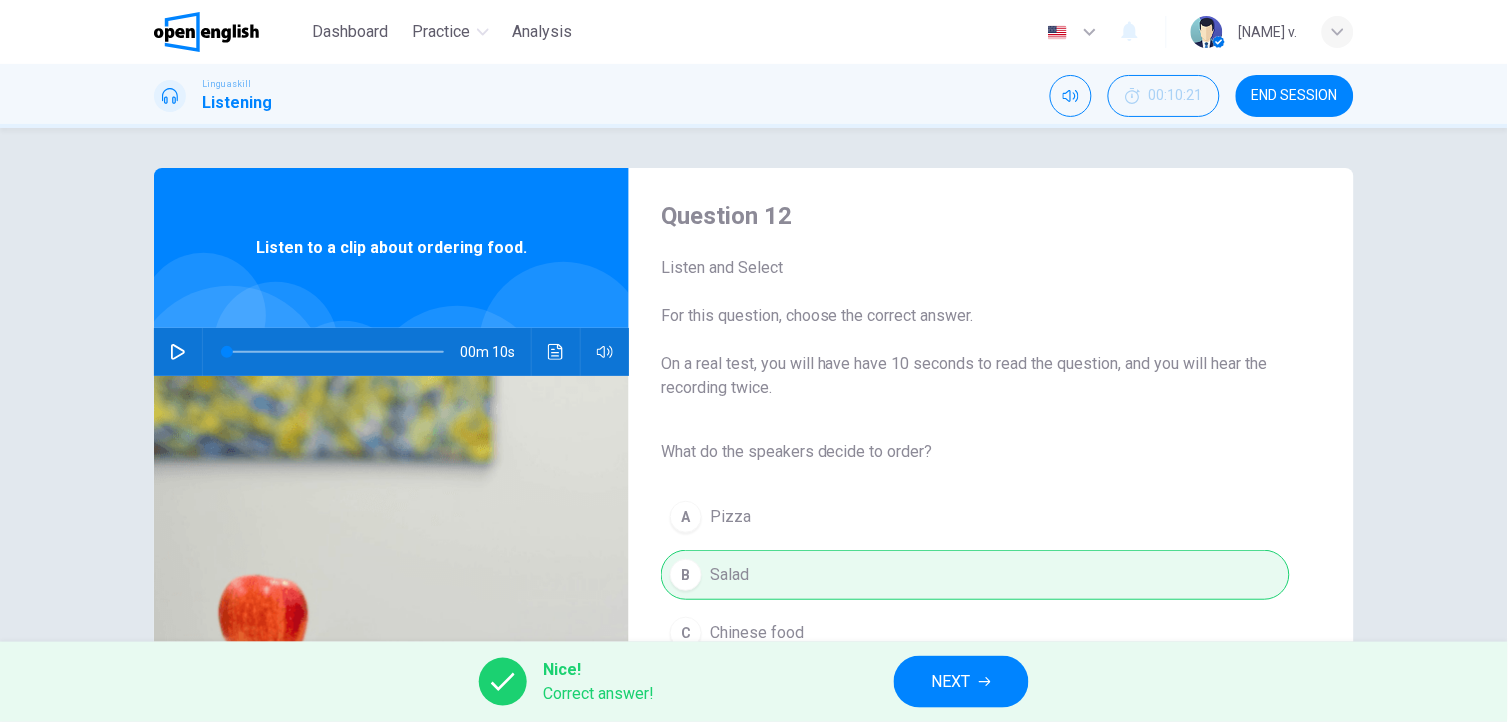 click on "NEXT" at bounding box center (951, 682) 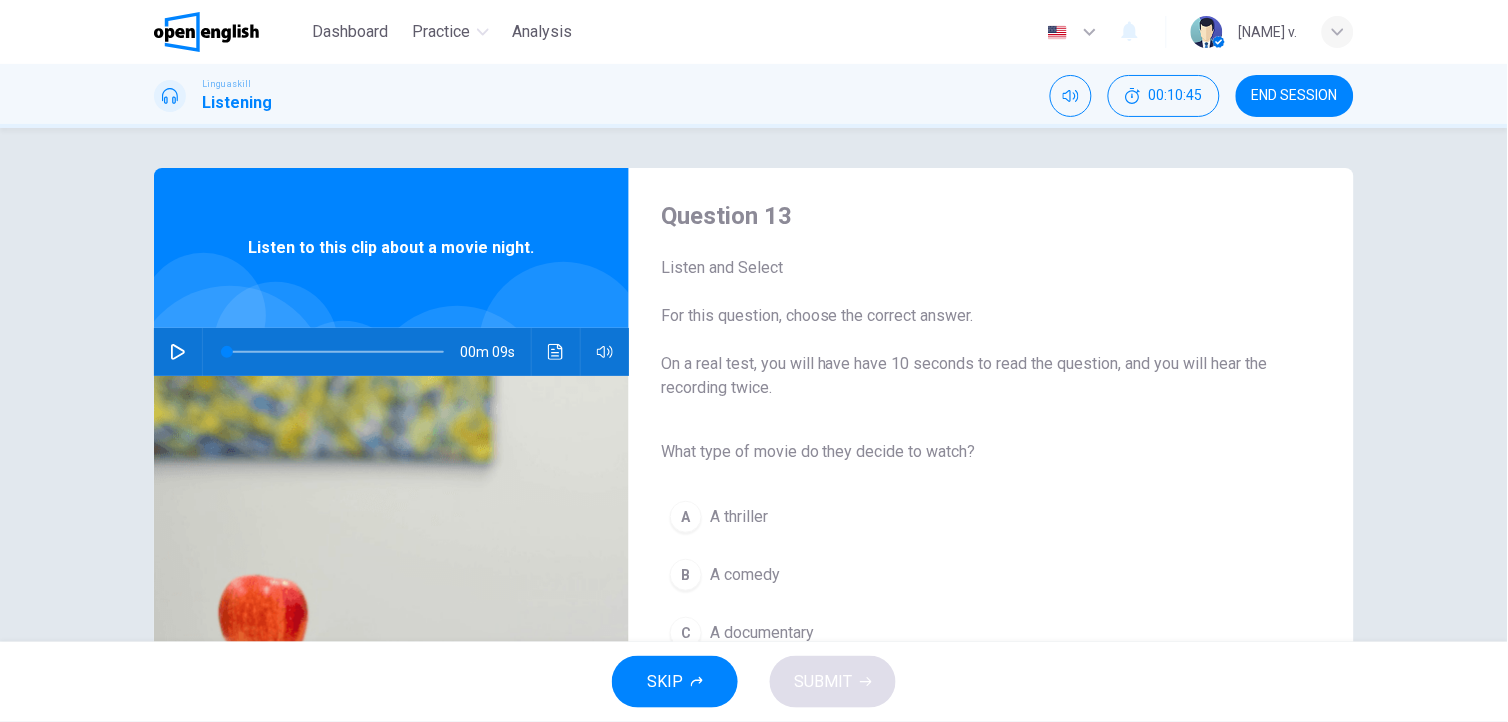click on "A A thriller" at bounding box center [975, 517] 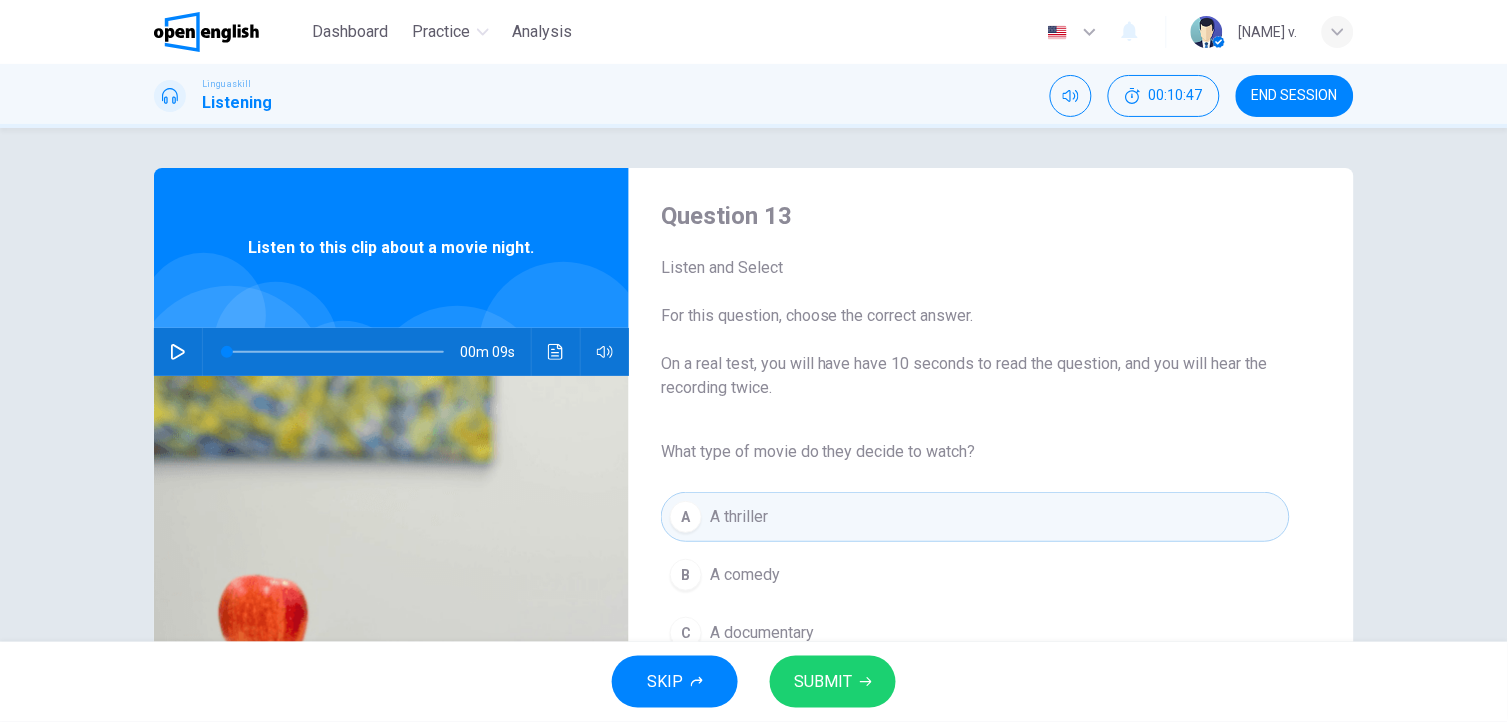 click on "A comedy" at bounding box center [745, 575] 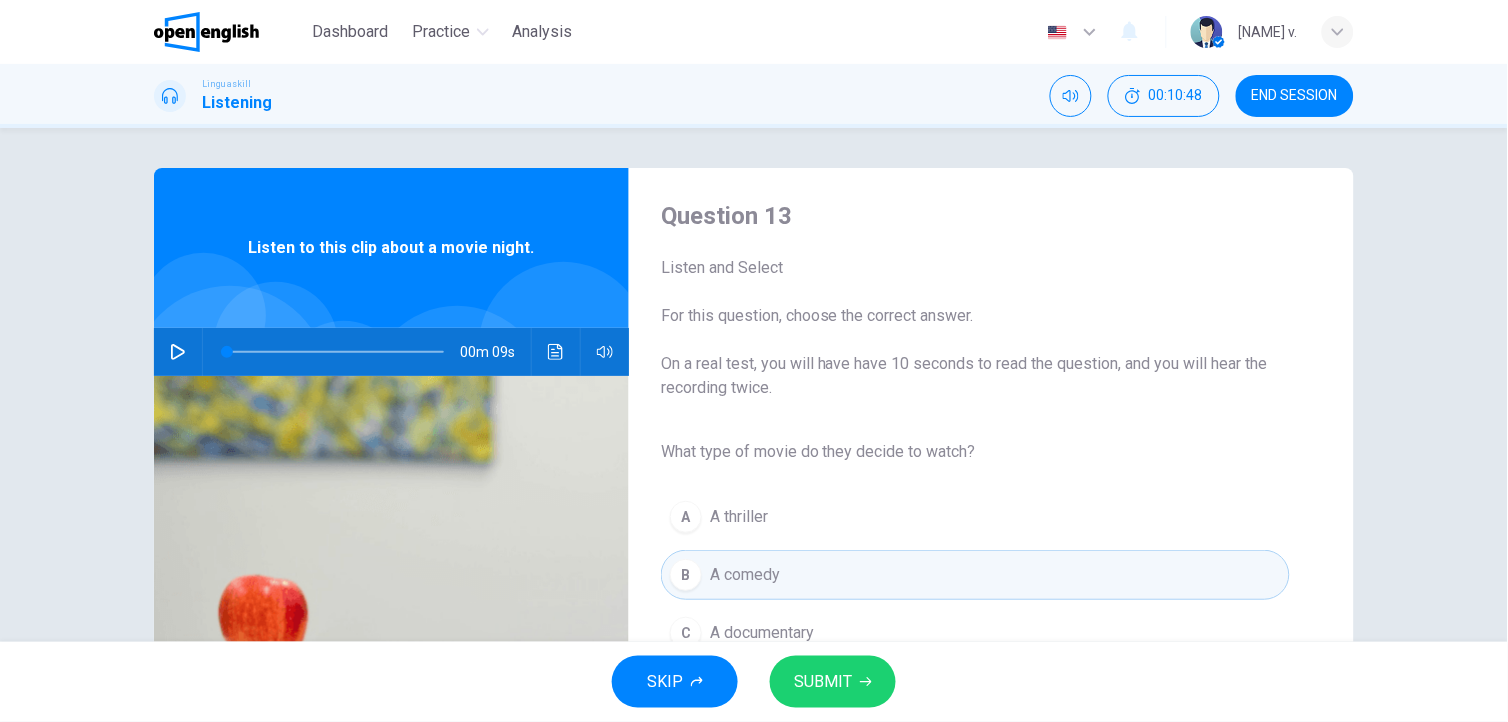 click 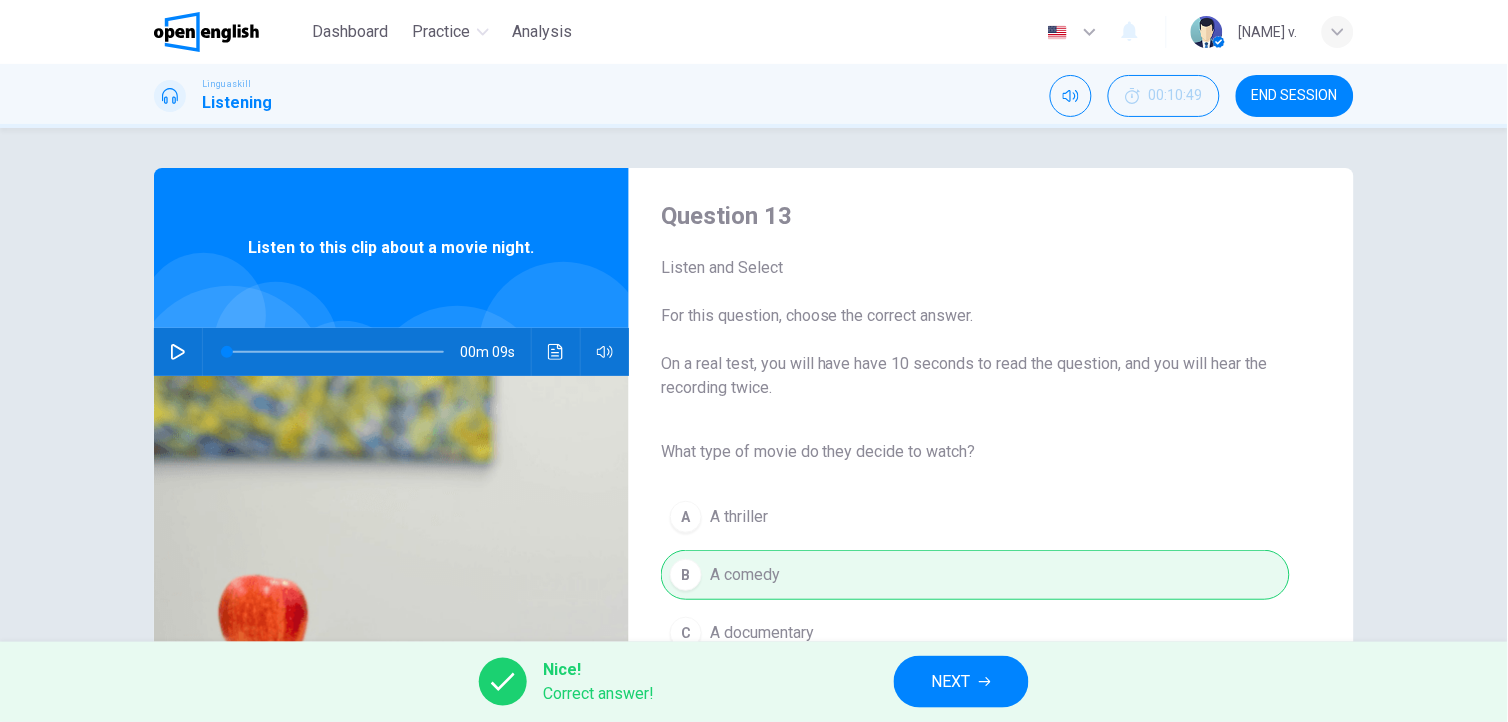click on "NEXT" at bounding box center (951, 682) 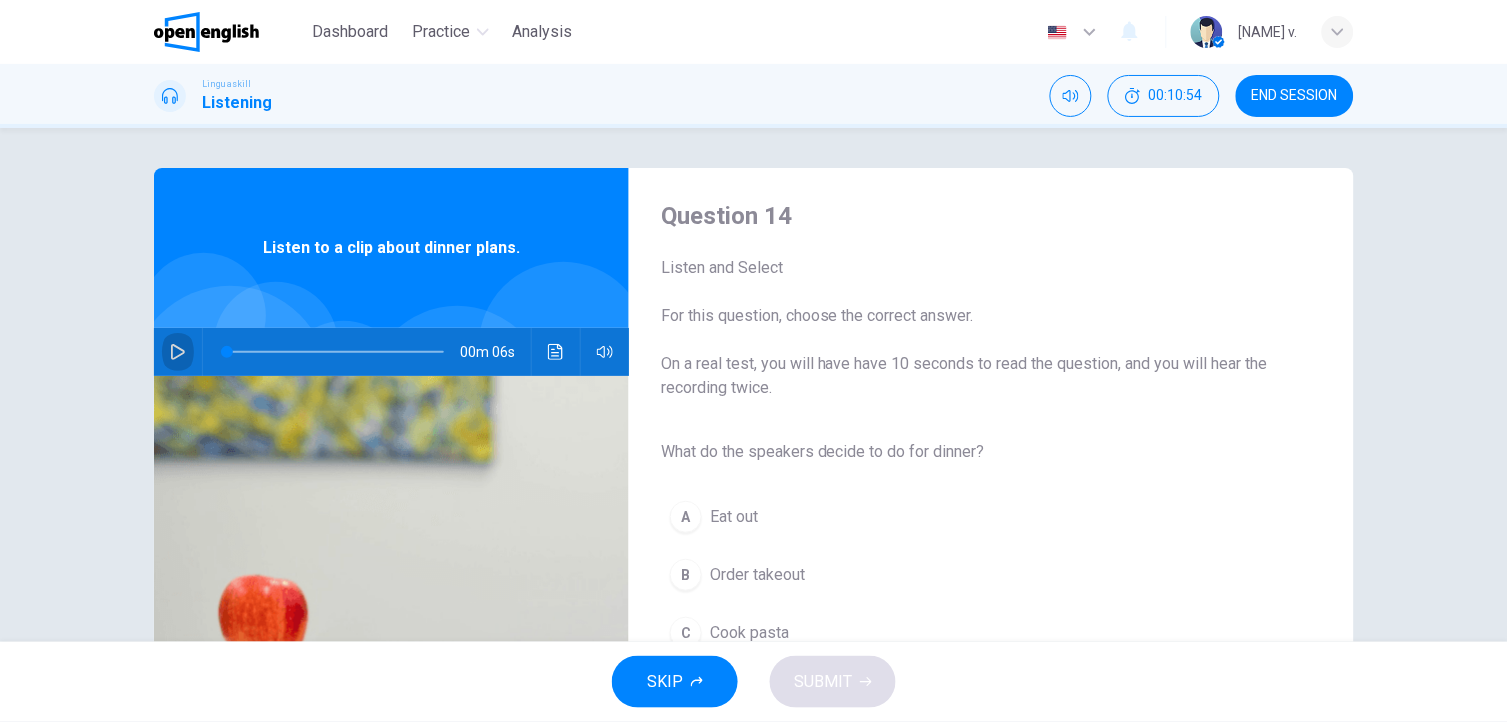 click 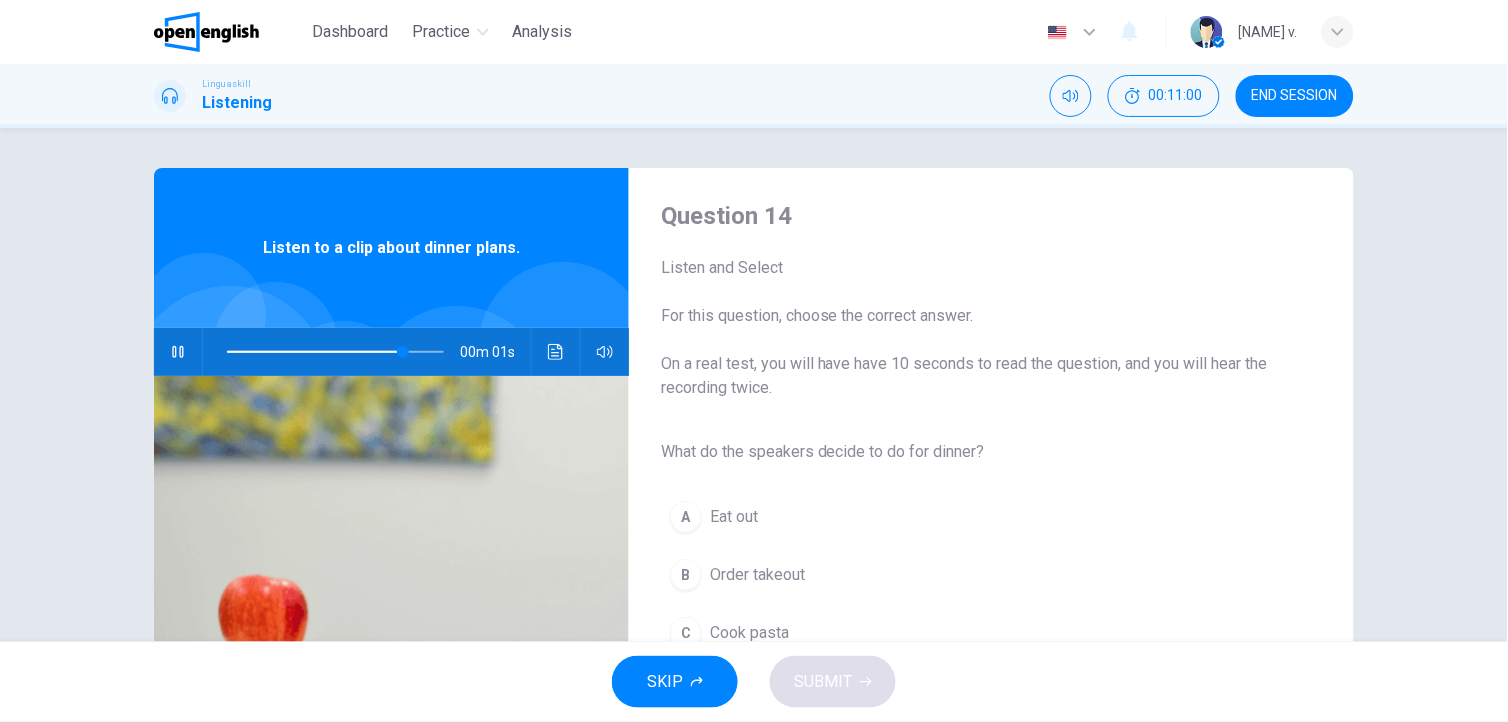 type on "*" 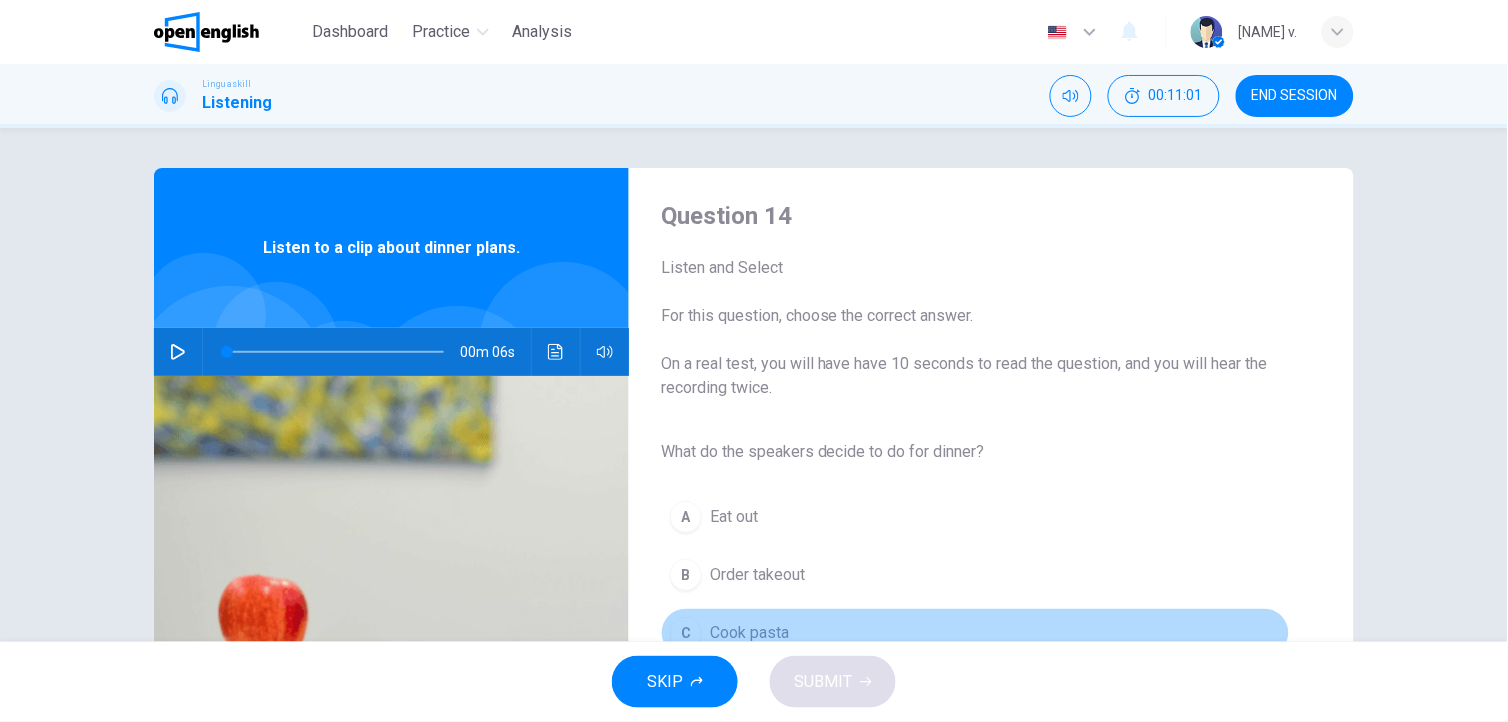 click on "Cook pasta" at bounding box center [749, 633] 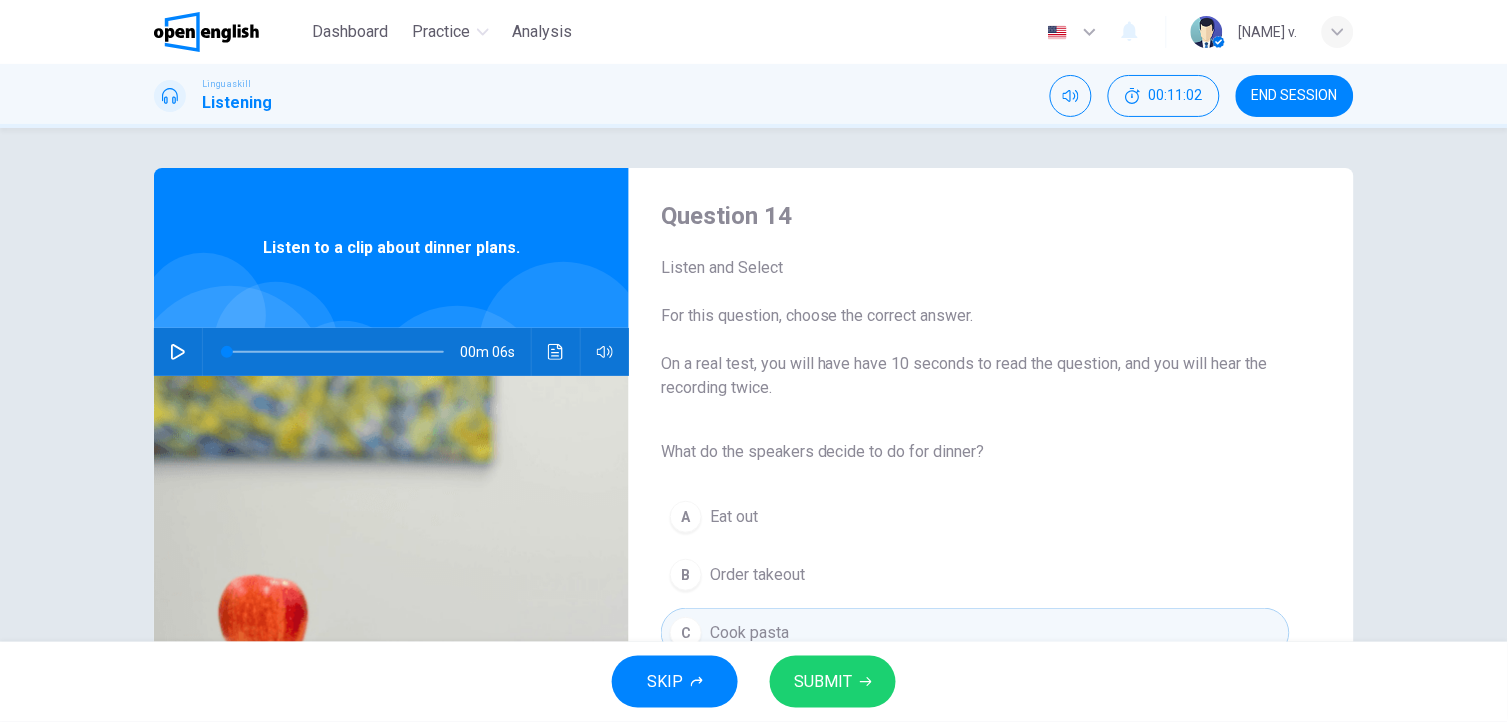 click on "SUBMIT" at bounding box center (823, 682) 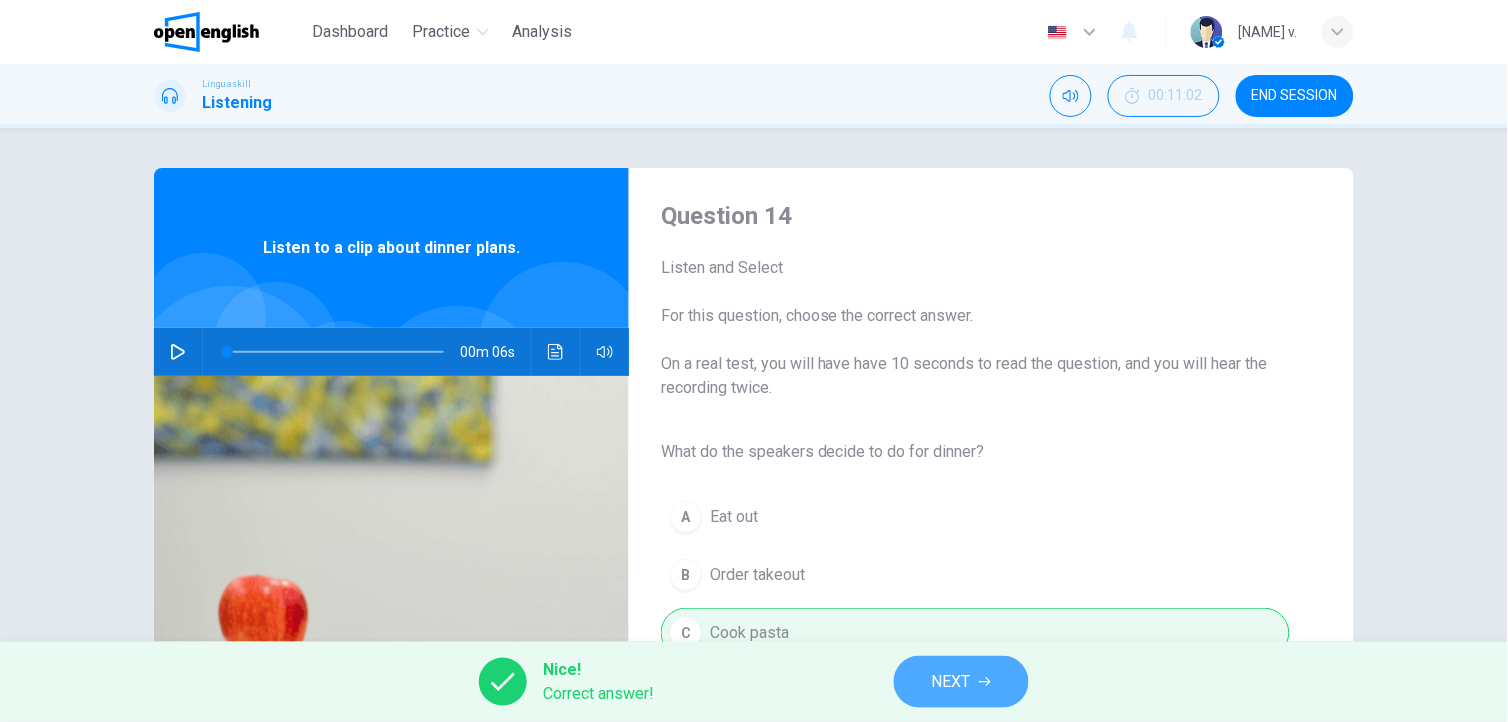 click on "NEXT" at bounding box center [951, 682] 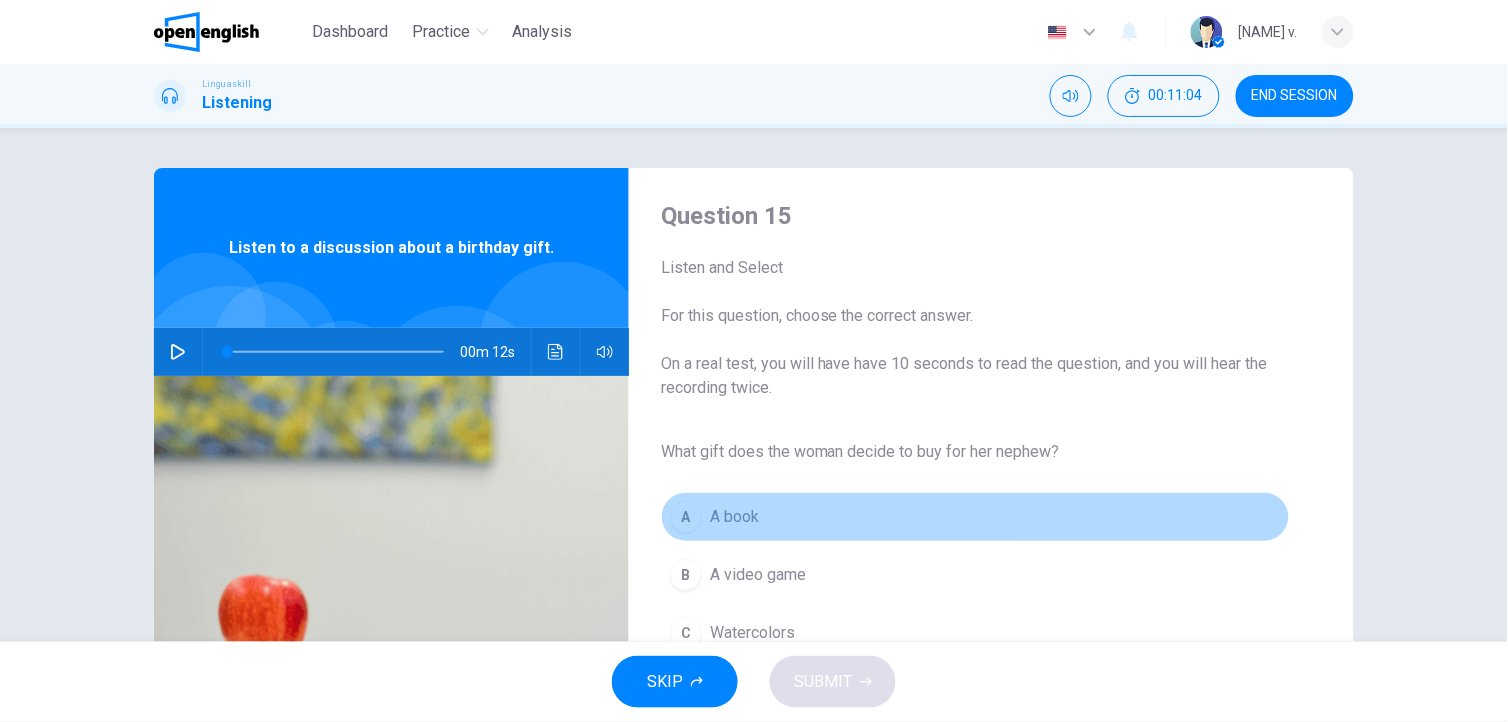 click on "A book" at bounding box center [734, 517] 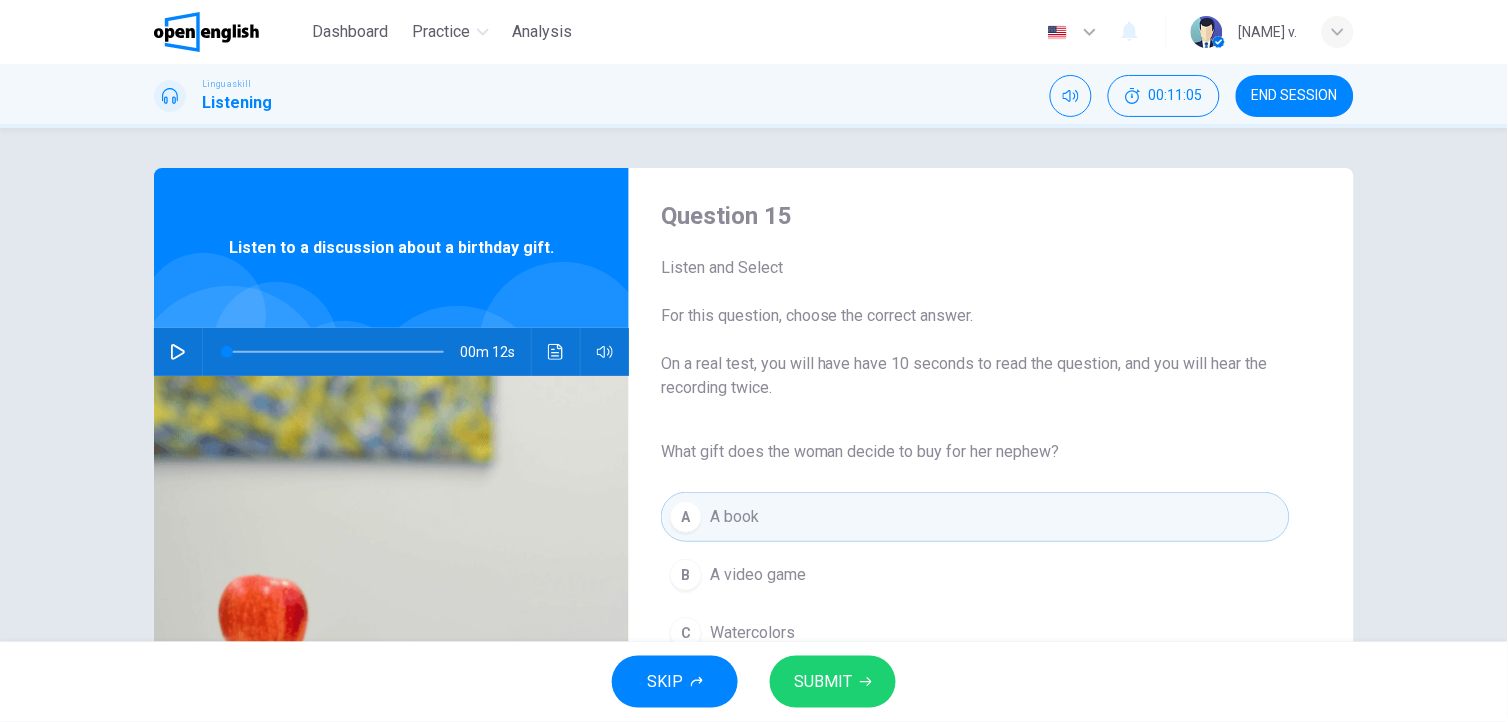 click on "A A book" at bounding box center (975, 517) 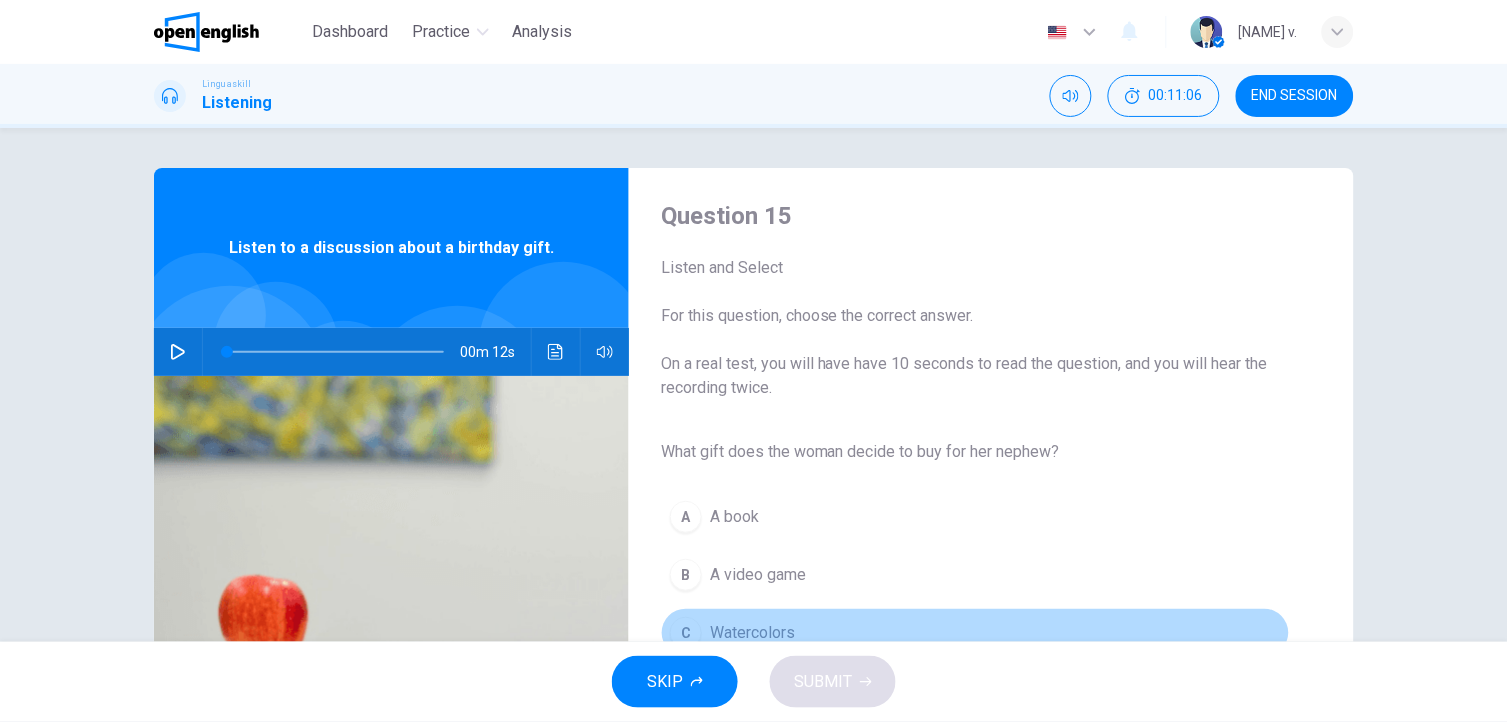 click on "C Watercolors" at bounding box center (975, 633) 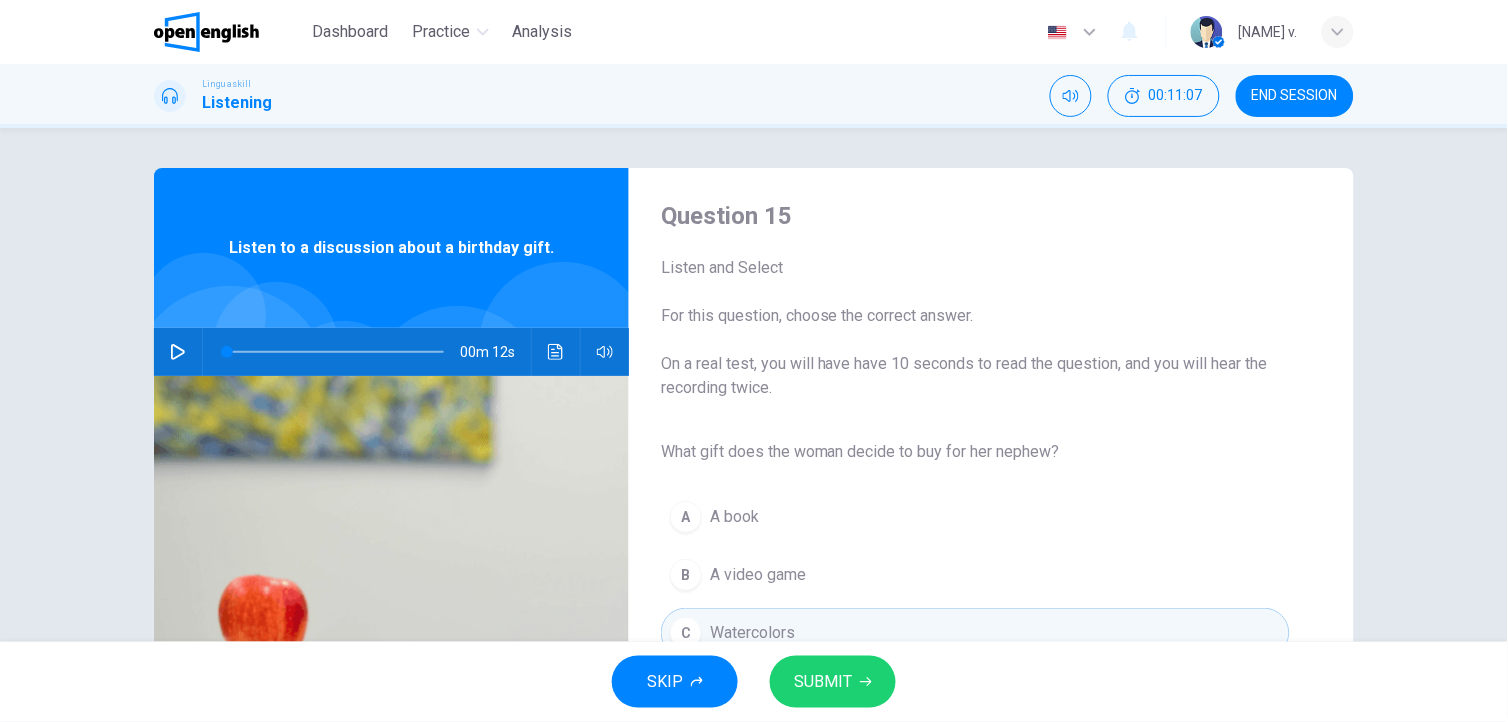 click 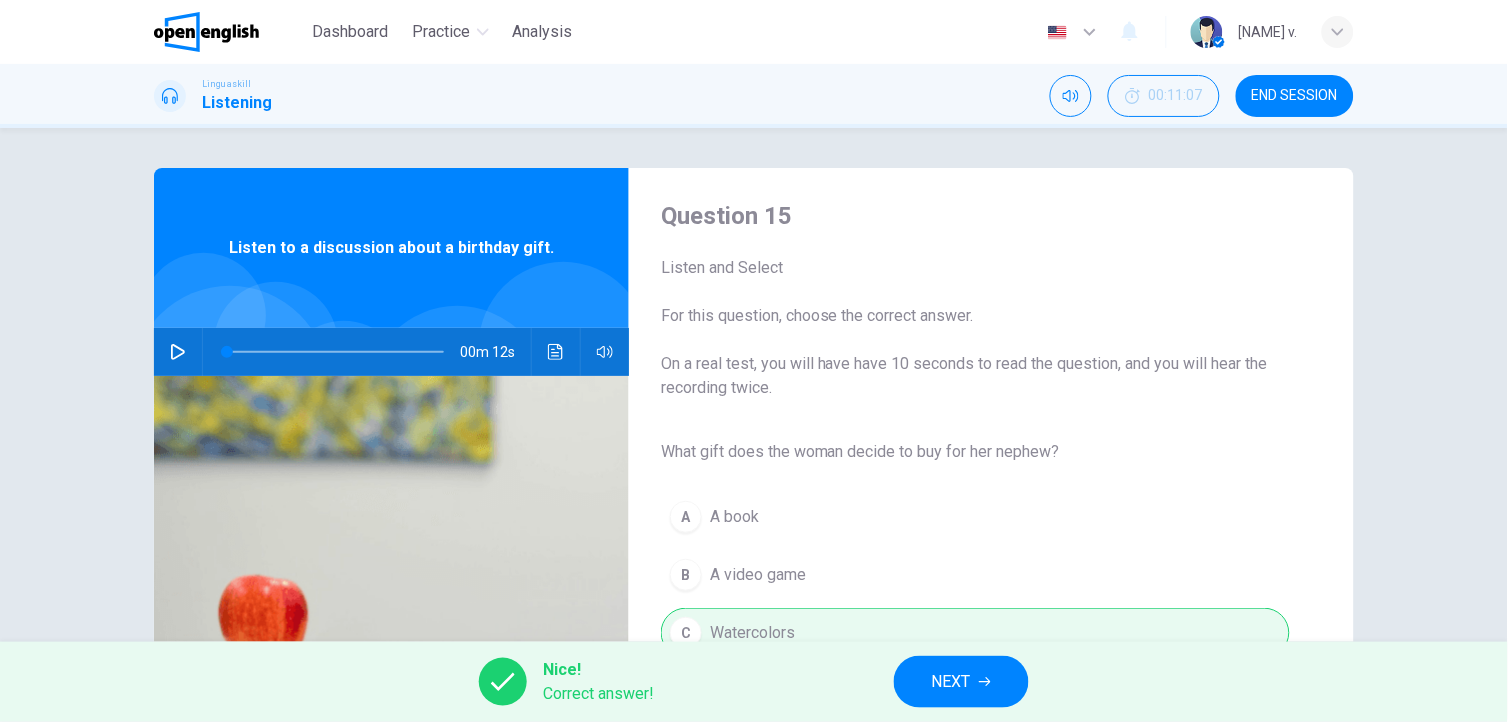 click on "NEXT" at bounding box center [951, 682] 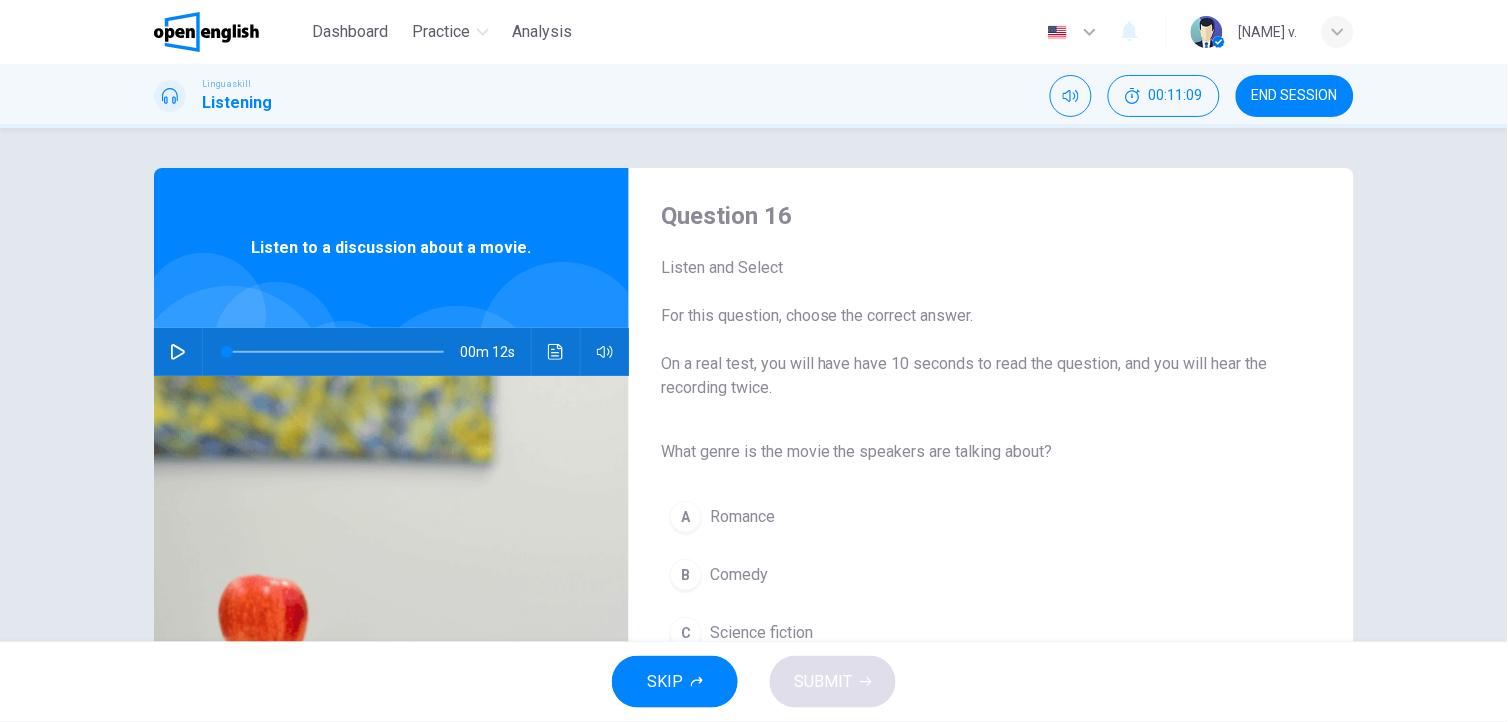 click on "Comedy" at bounding box center (739, 575) 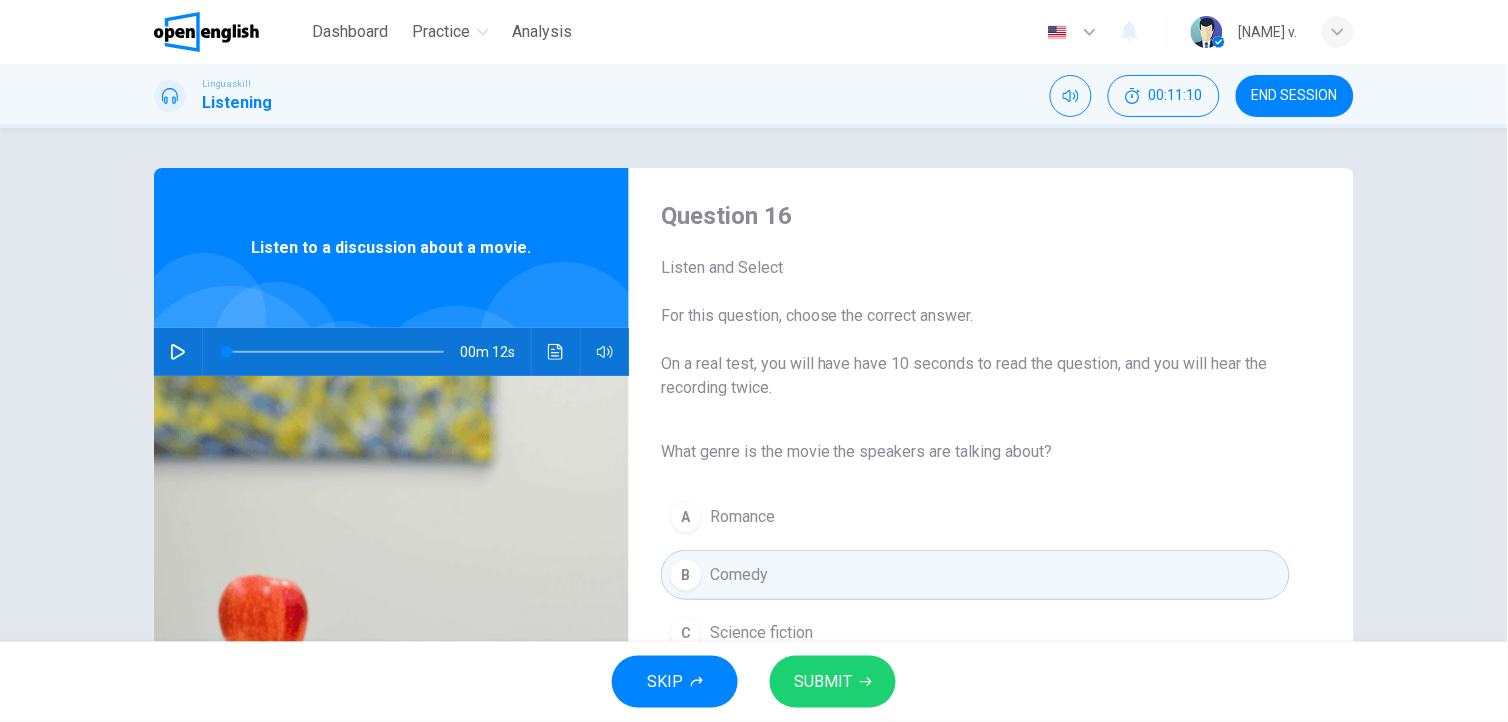 click on "SUBMIT" at bounding box center [833, 682] 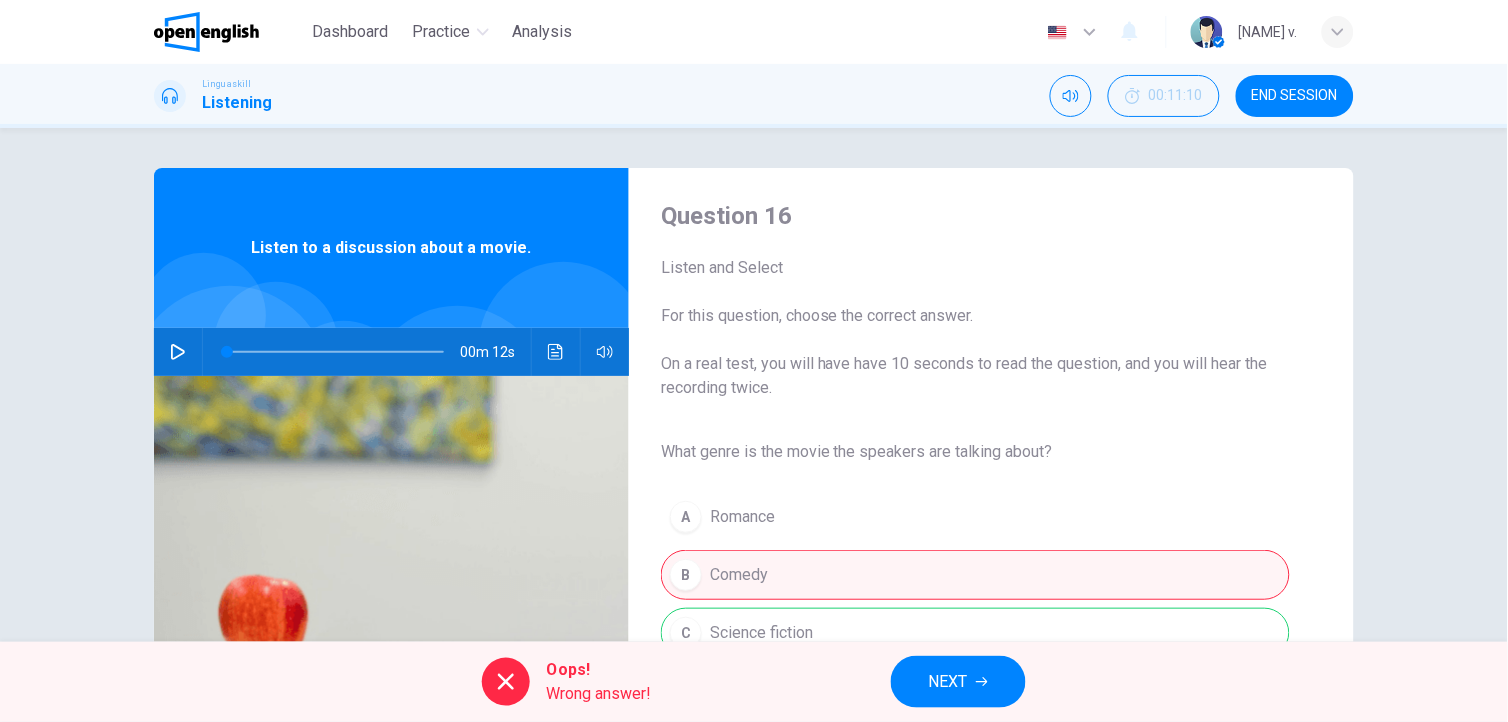 click at bounding box center (178, 352) 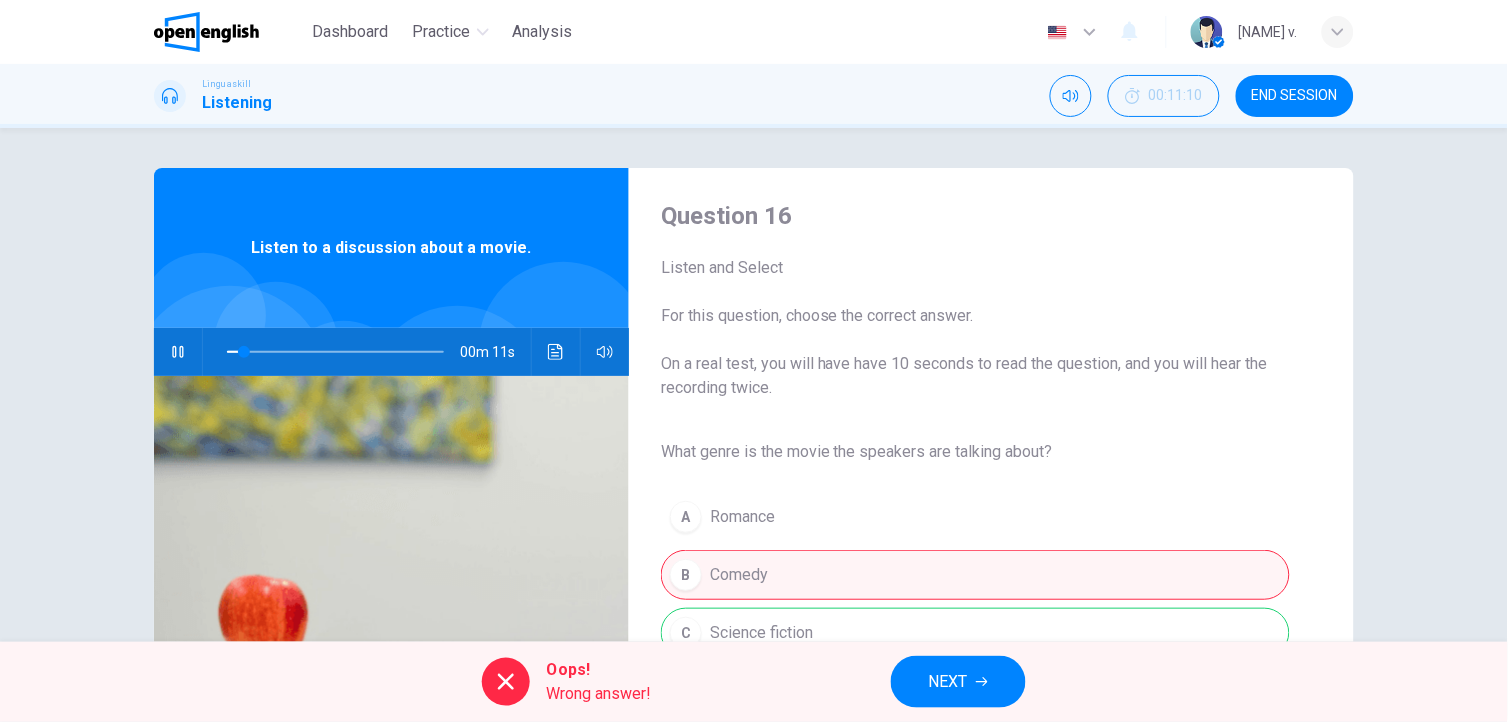 click on "A Romance B Comedy C Science fiction" at bounding box center (975, 575) 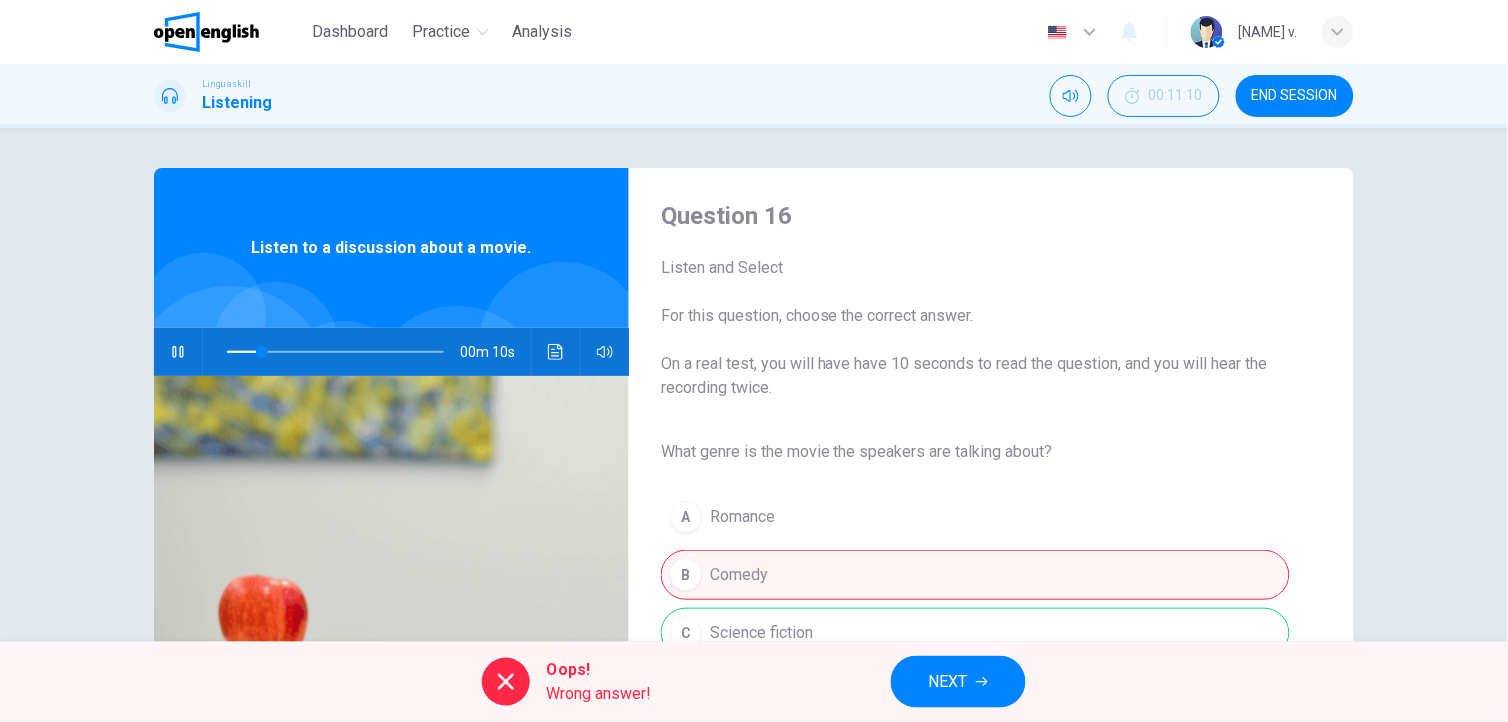 click on "Oops! Wrong answer! NEXT" at bounding box center (754, 682) 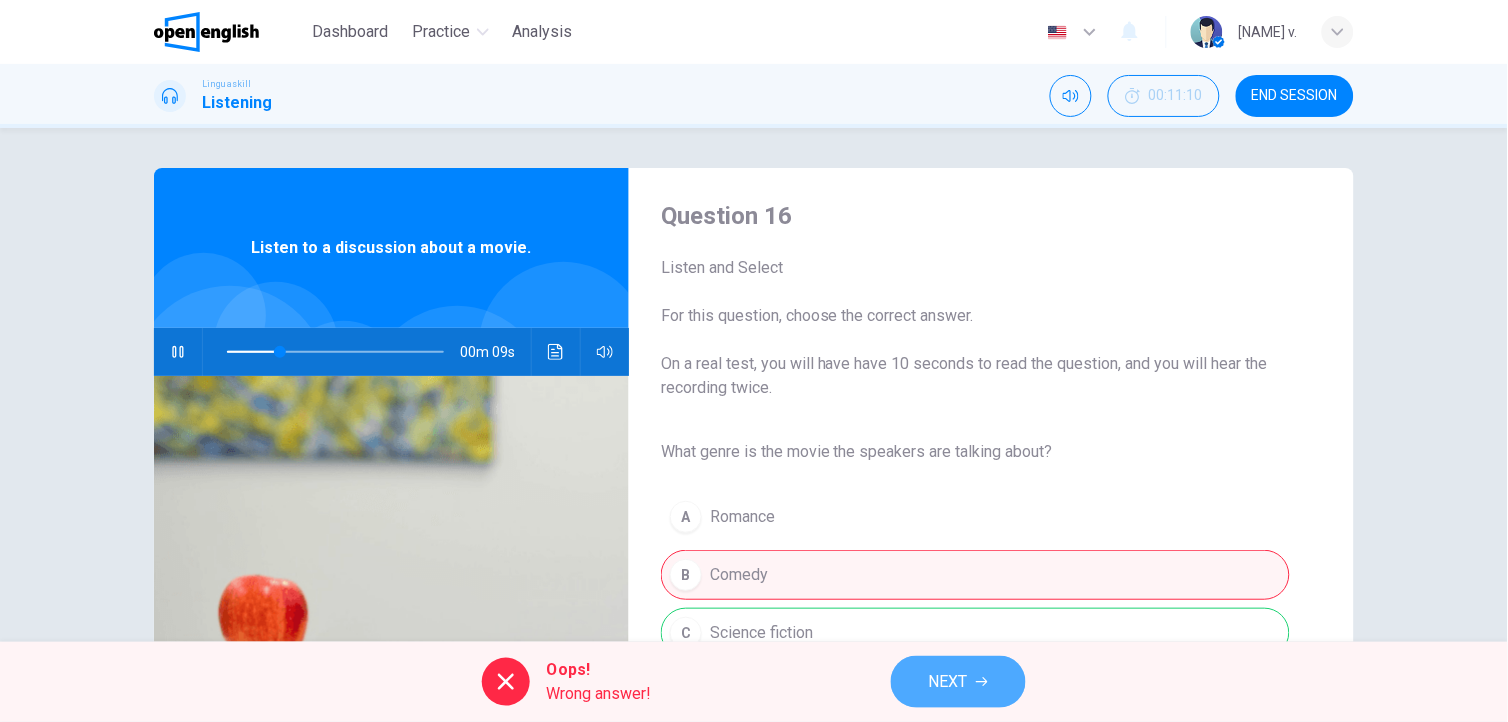 click 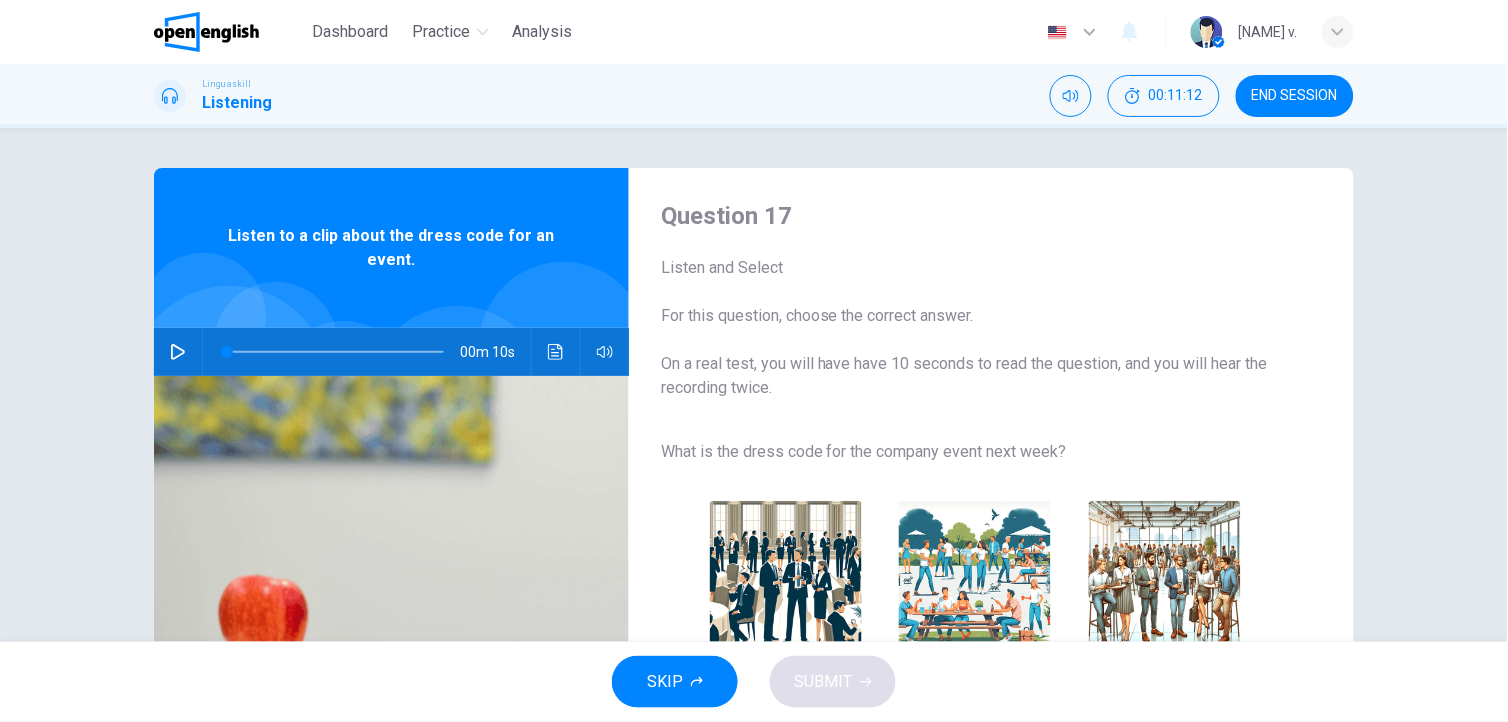 click at bounding box center (1165, 577) 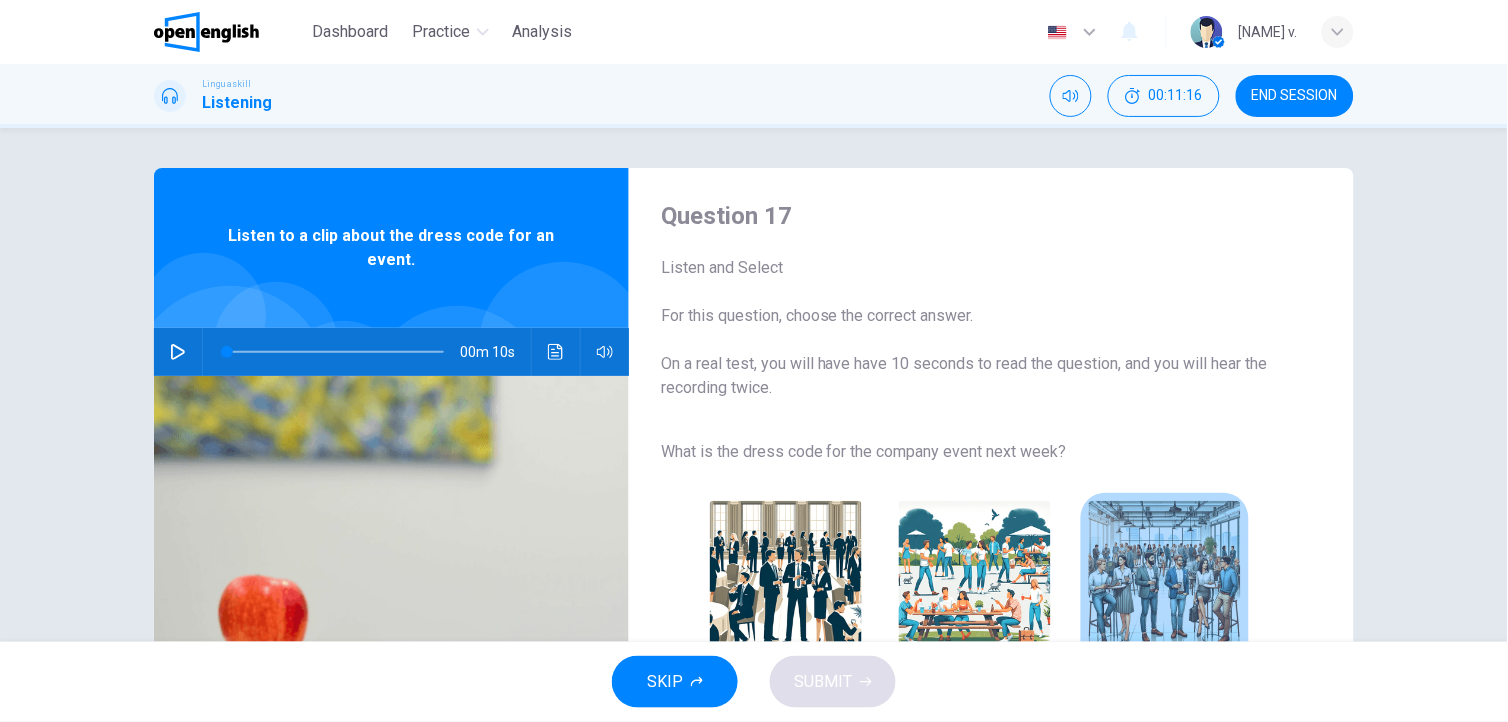 click at bounding box center [1165, 577] 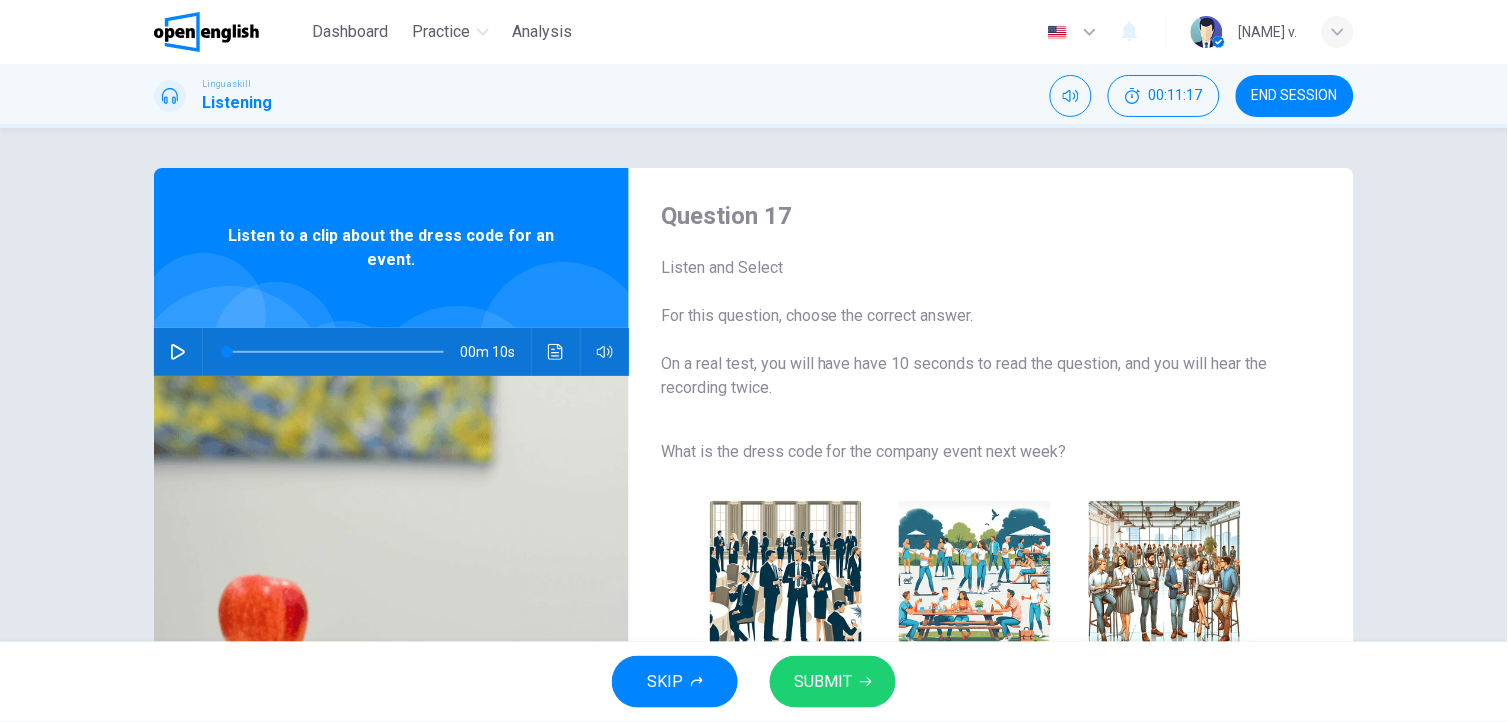 click on "SUBMIT" at bounding box center (833, 682) 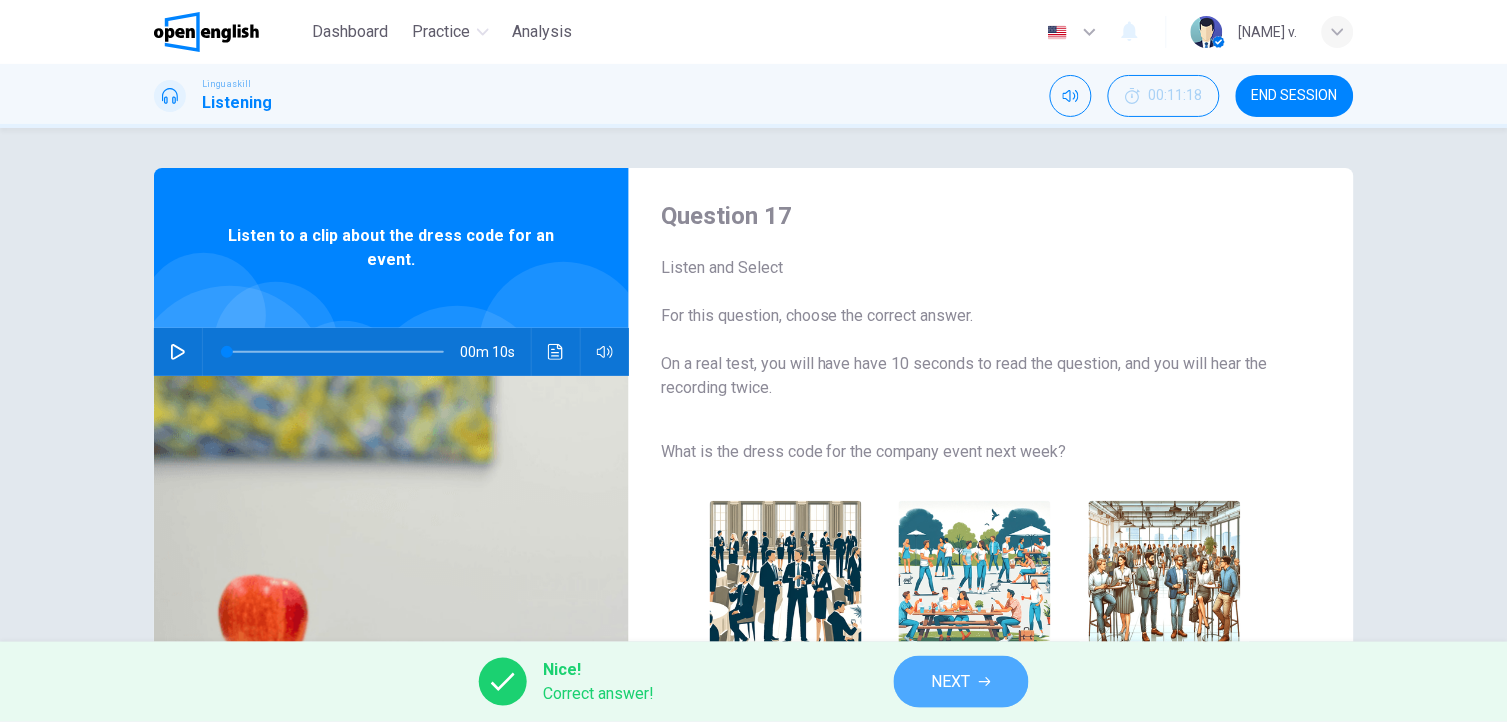 click on "NEXT" at bounding box center [961, 682] 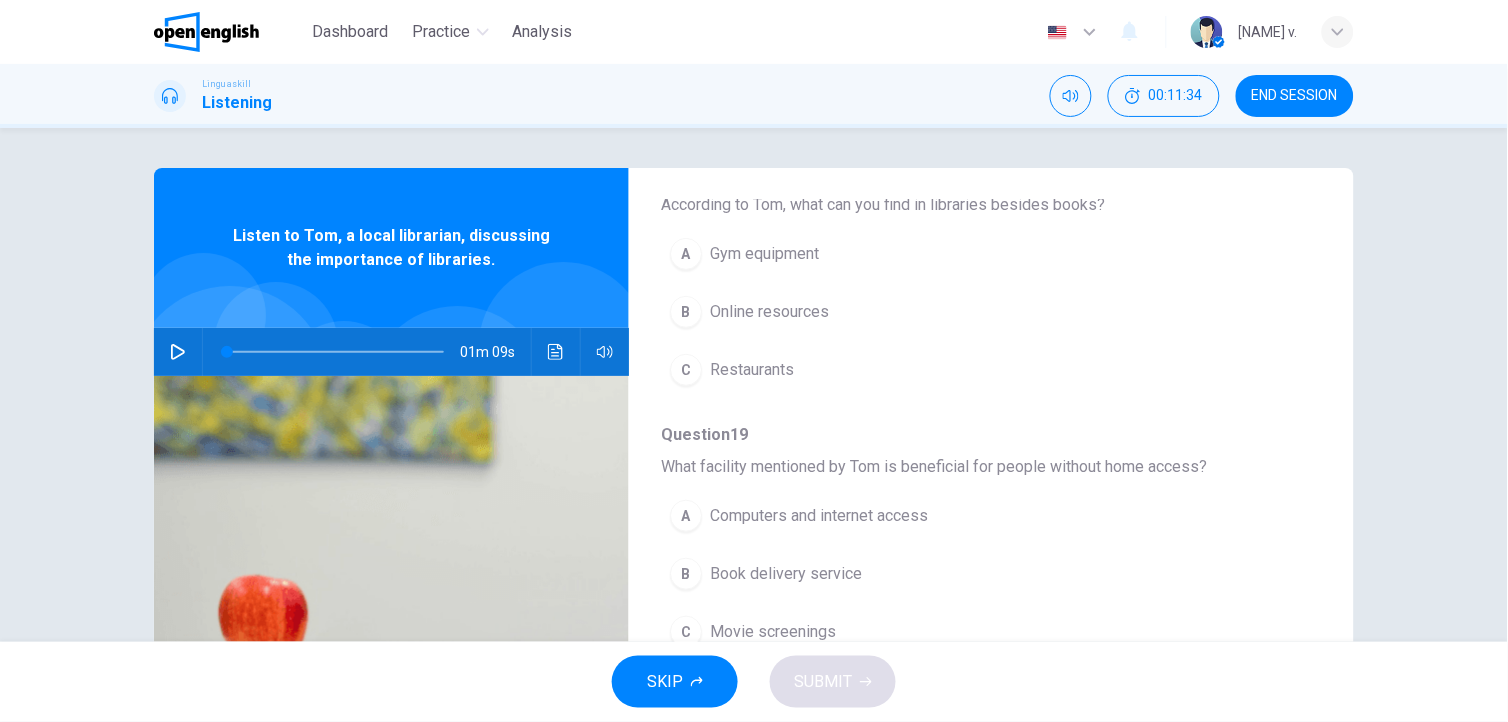 scroll, scrollTop: 303, scrollLeft: 0, axis: vertical 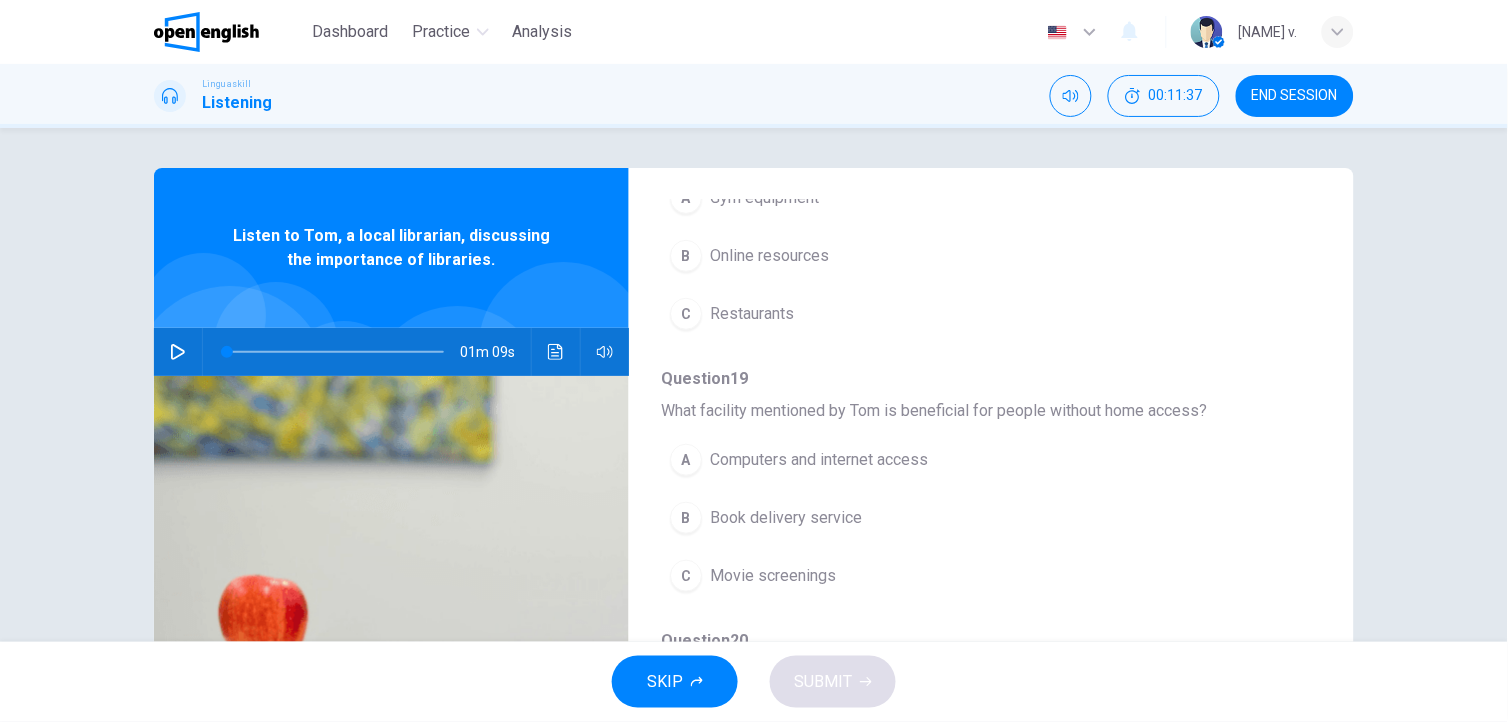 click on "Computers and internet access" at bounding box center (819, 460) 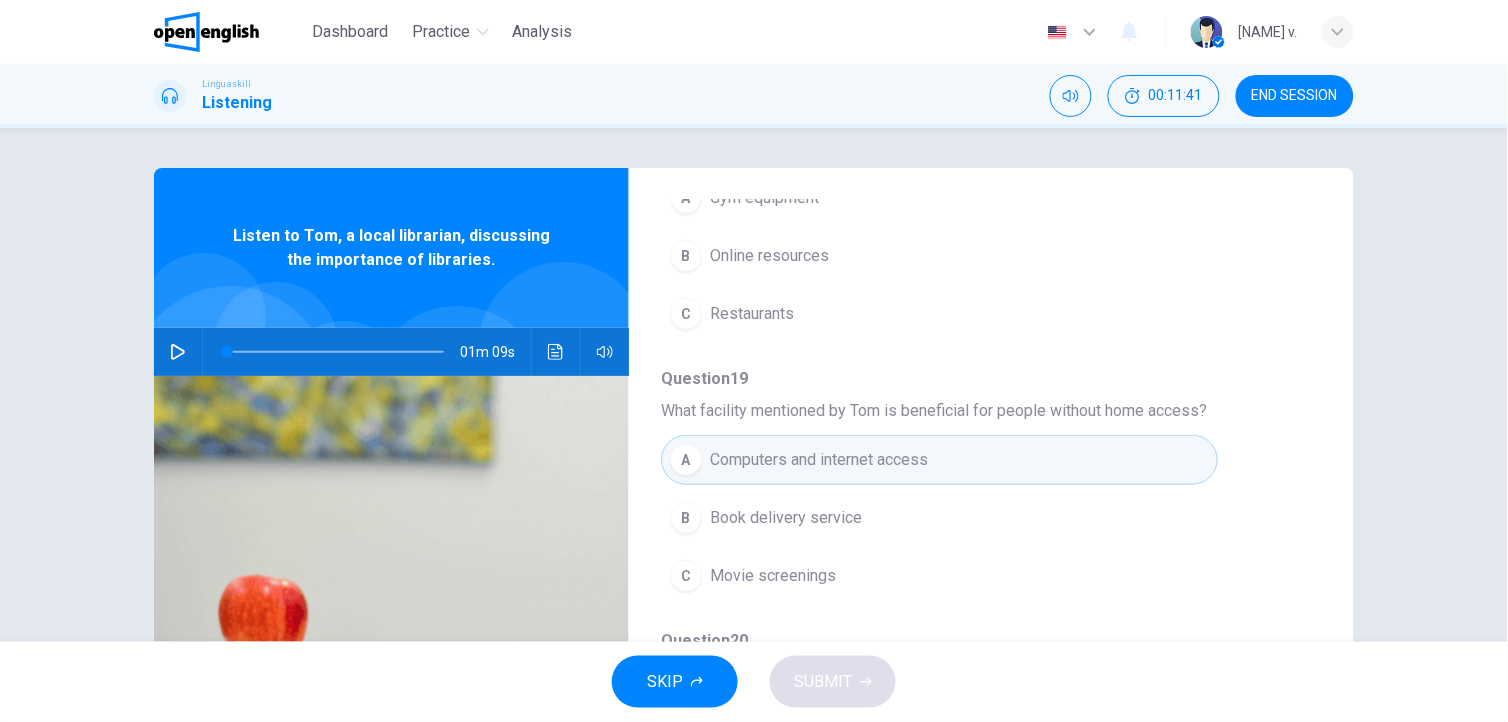 click 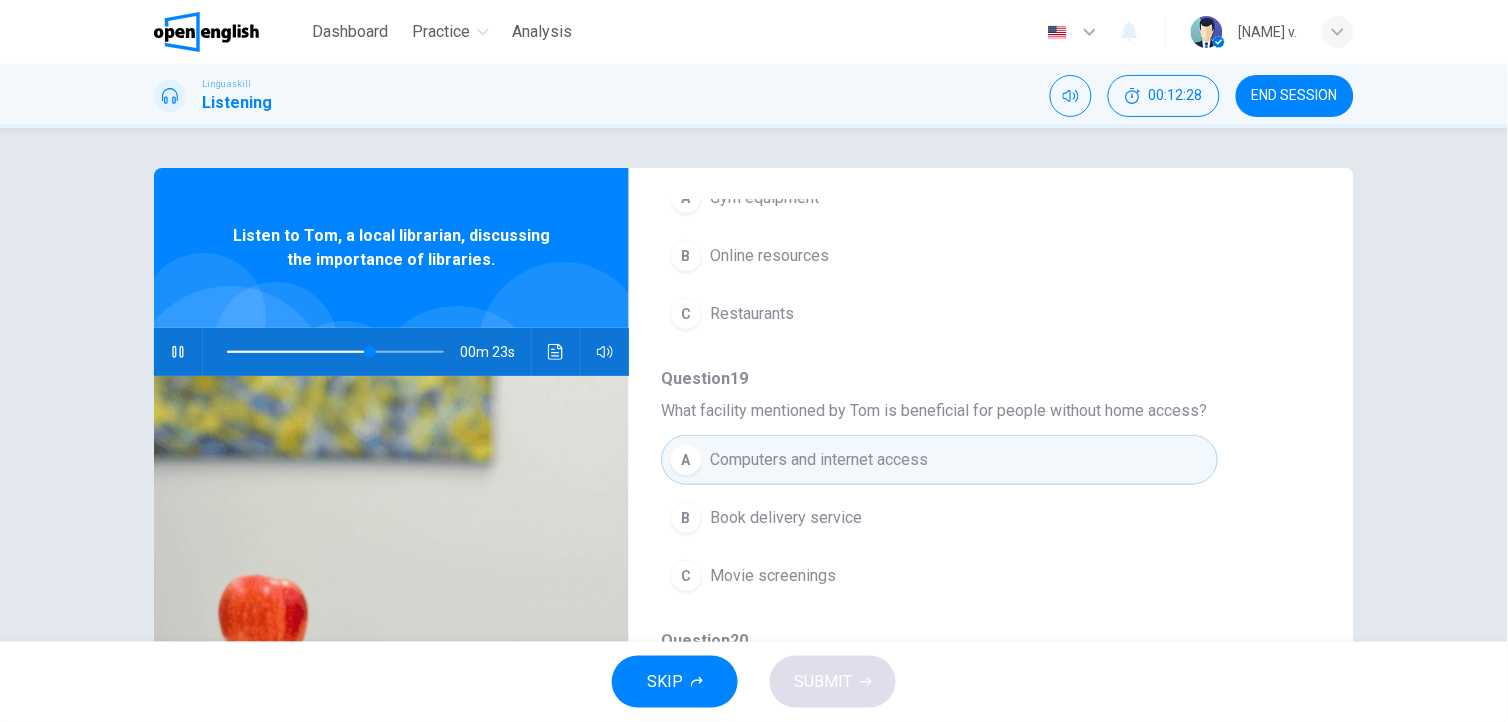 type on "**" 